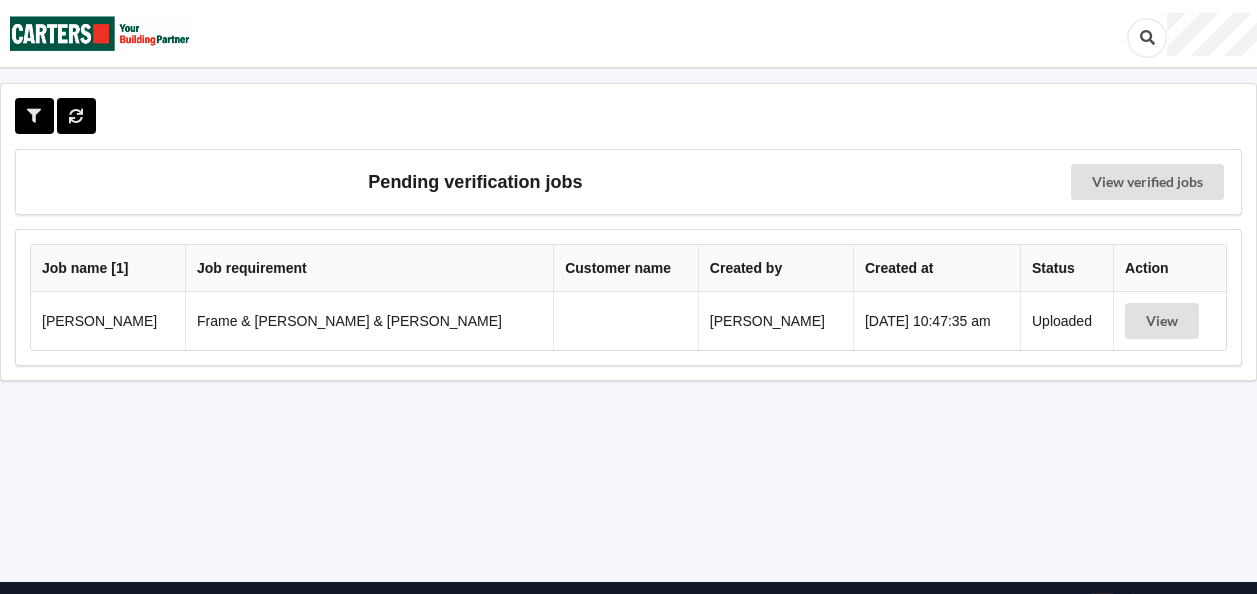 scroll, scrollTop: 0, scrollLeft: 0, axis: both 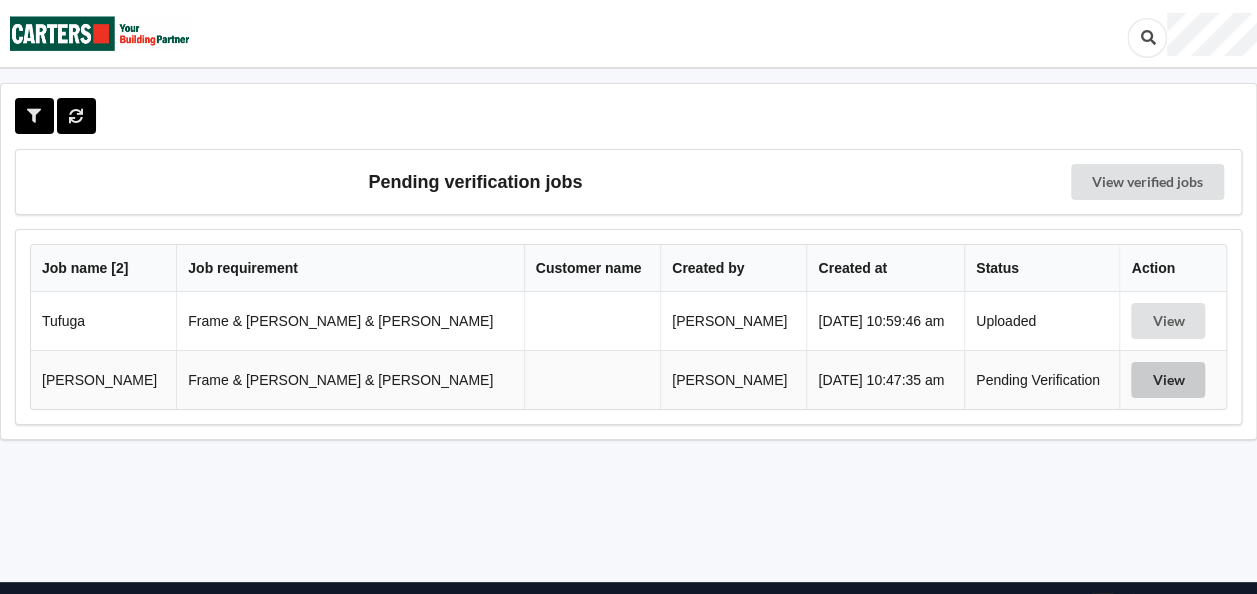 click on "View" at bounding box center (1168, 380) 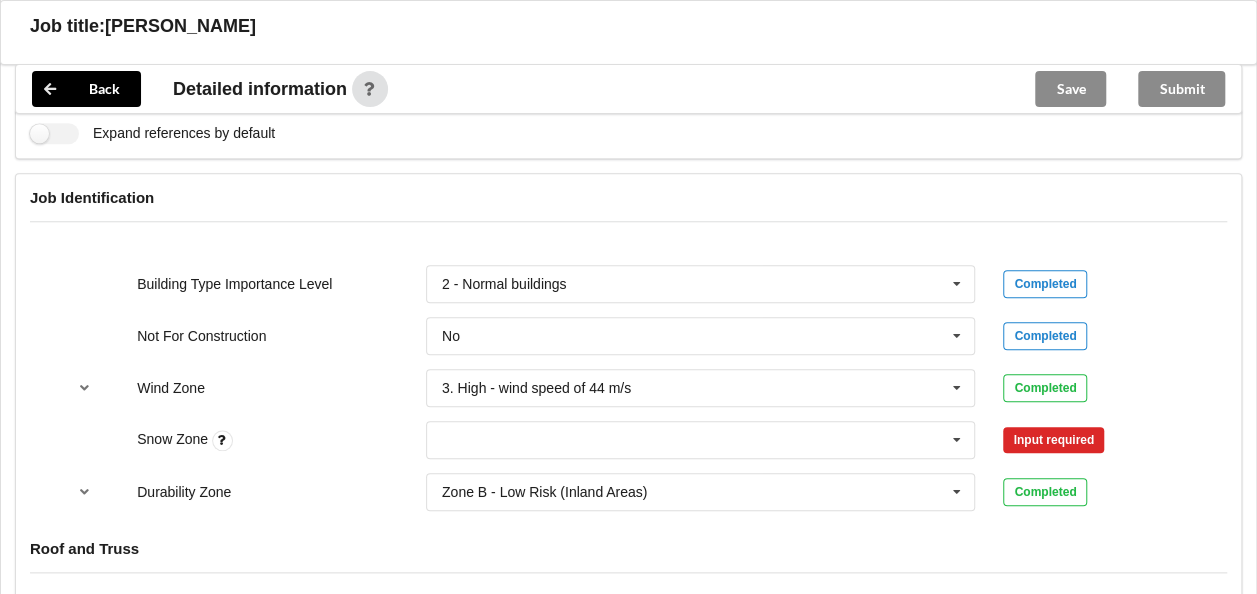 scroll, scrollTop: 900, scrollLeft: 0, axis: vertical 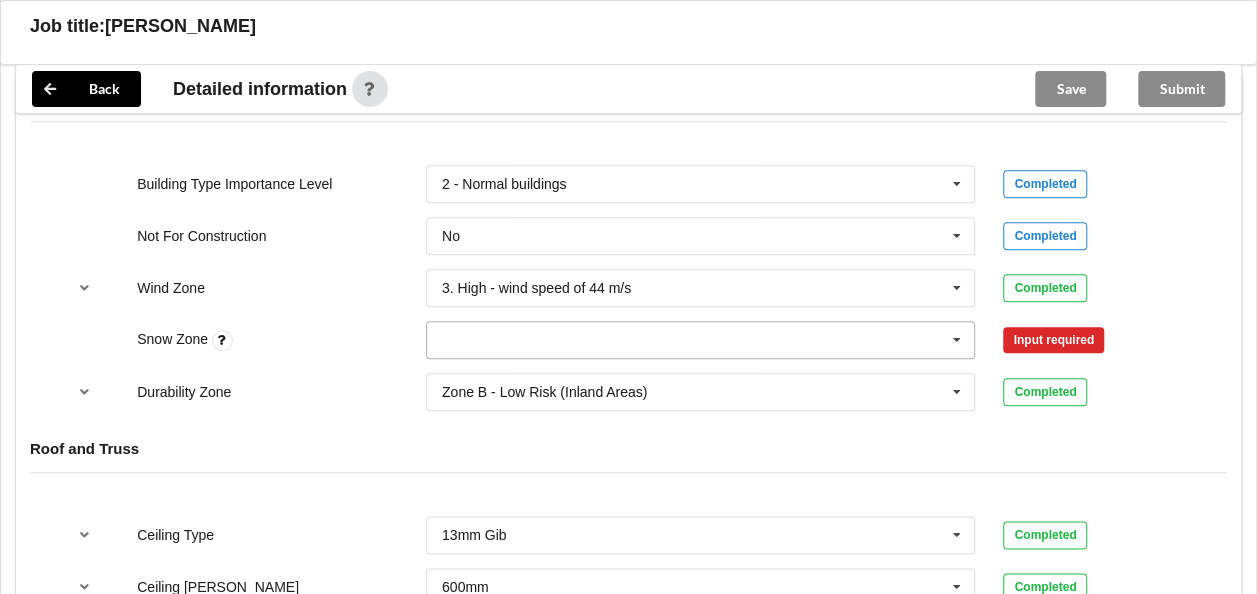 click at bounding box center (702, 340) 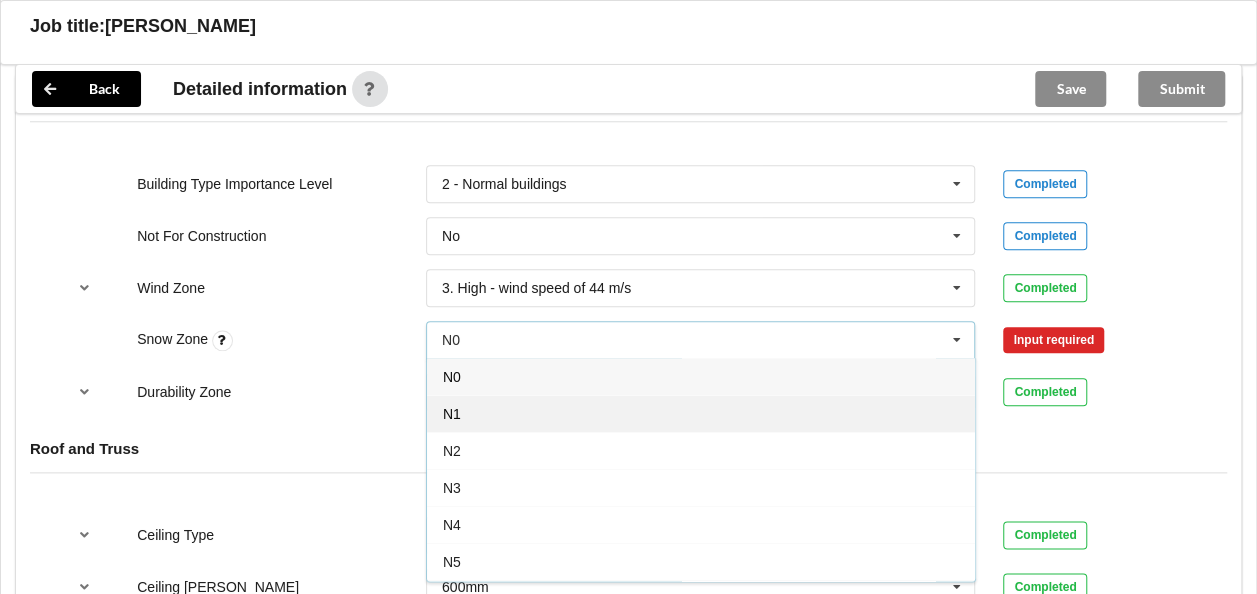 click on "N1" at bounding box center (701, 413) 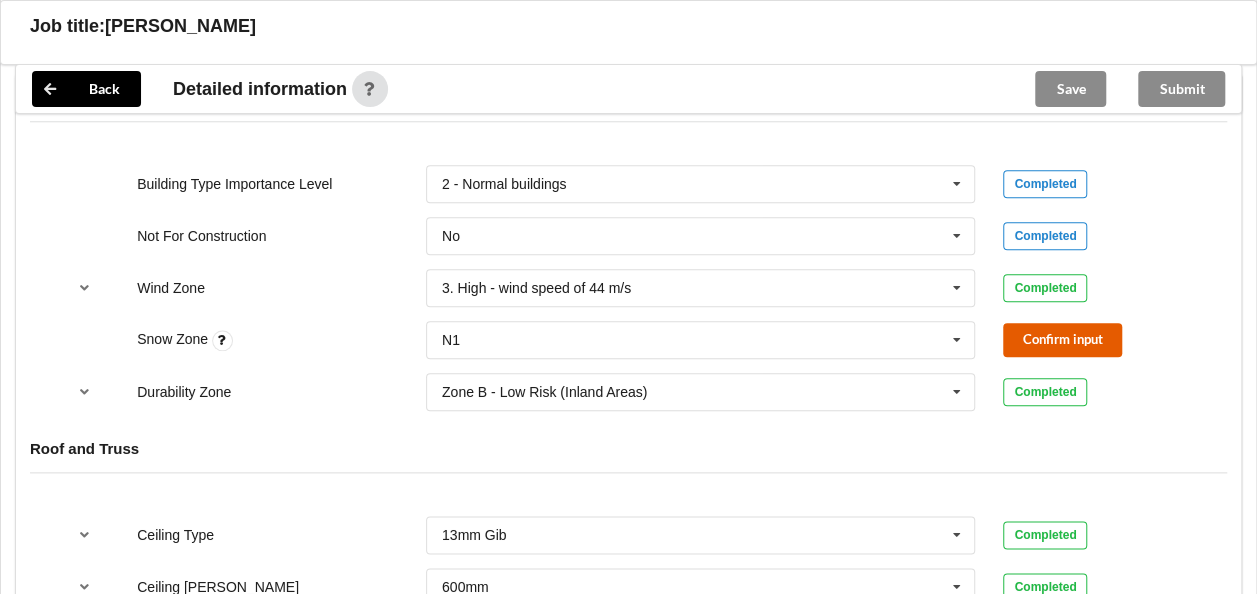 click on "Confirm input" at bounding box center [1062, 339] 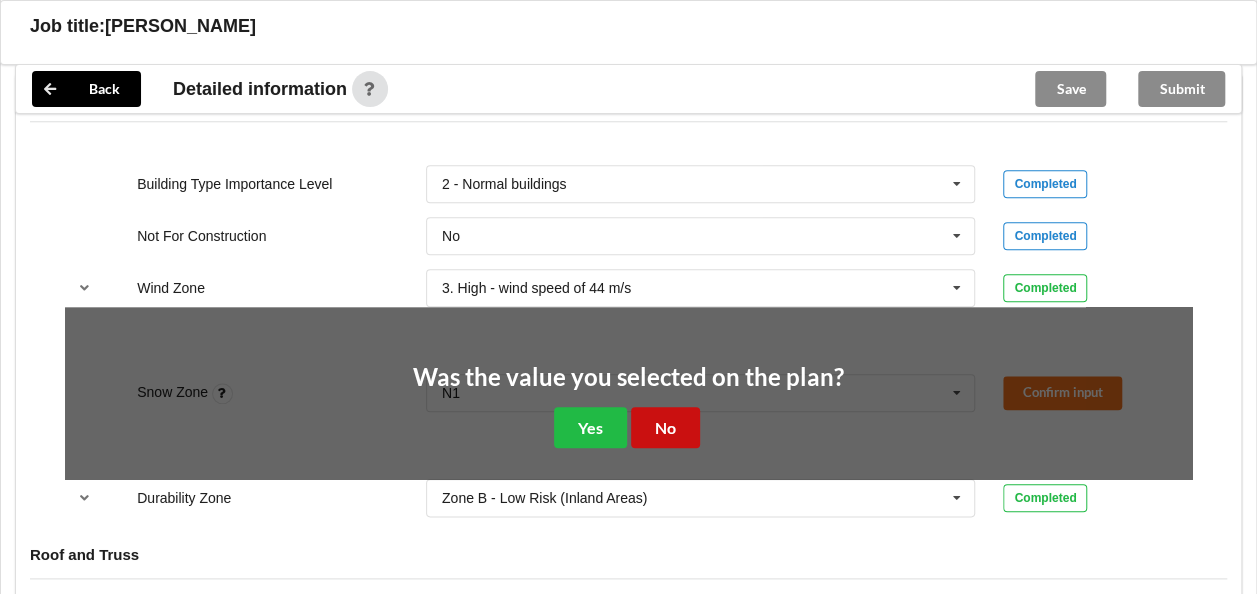 click on "No" at bounding box center (665, 427) 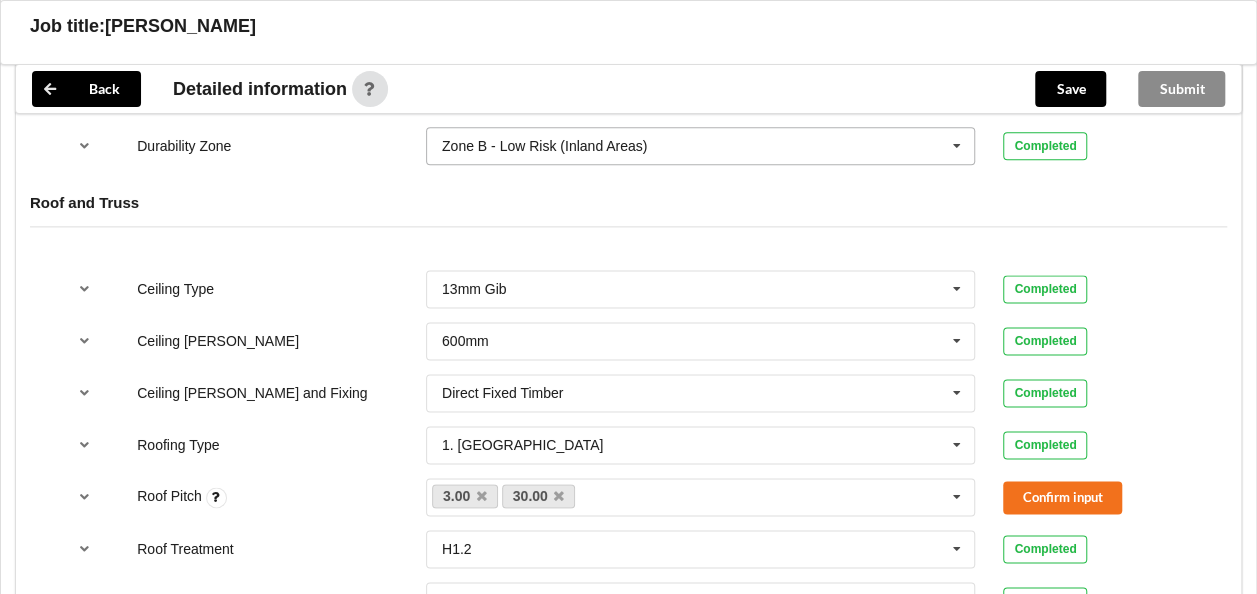 scroll, scrollTop: 1300, scrollLeft: 0, axis: vertical 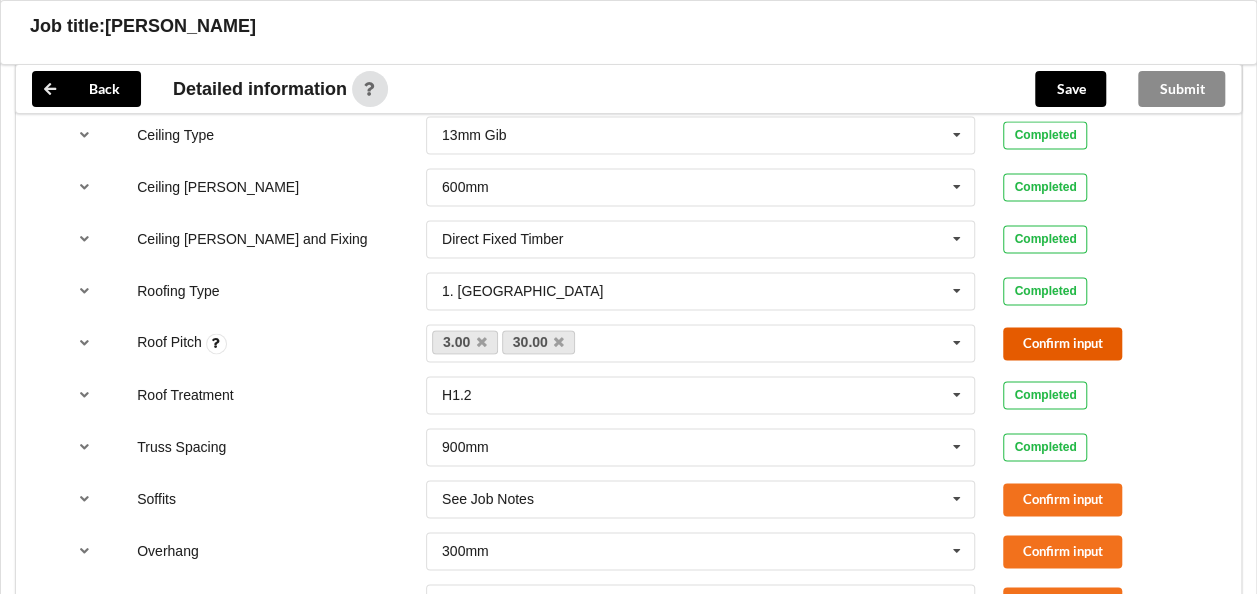 click on "Confirm input" at bounding box center (1062, 343) 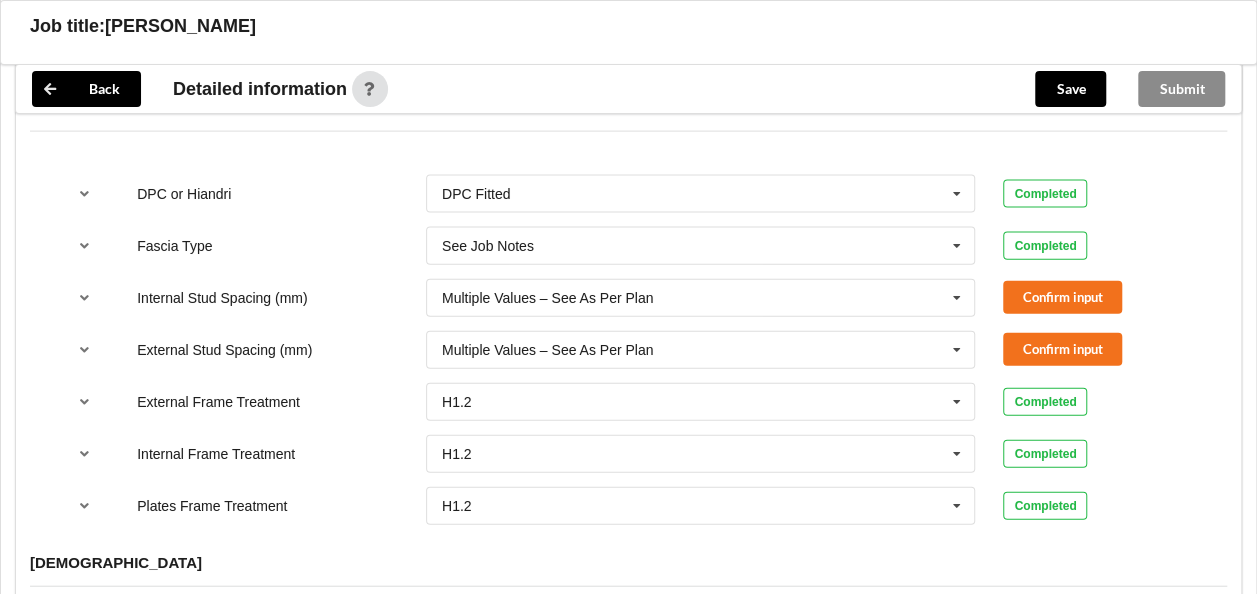 scroll, scrollTop: 2100, scrollLeft: 0, axis: vertical 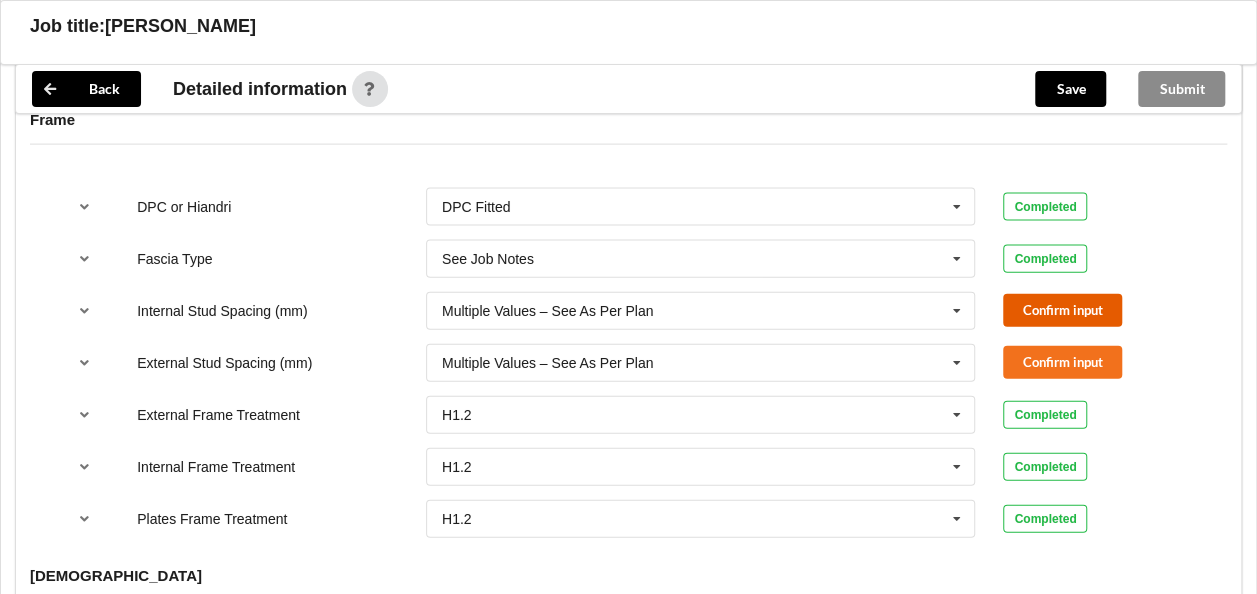 click on "Confirm input" at bounding box center [1062, 310] 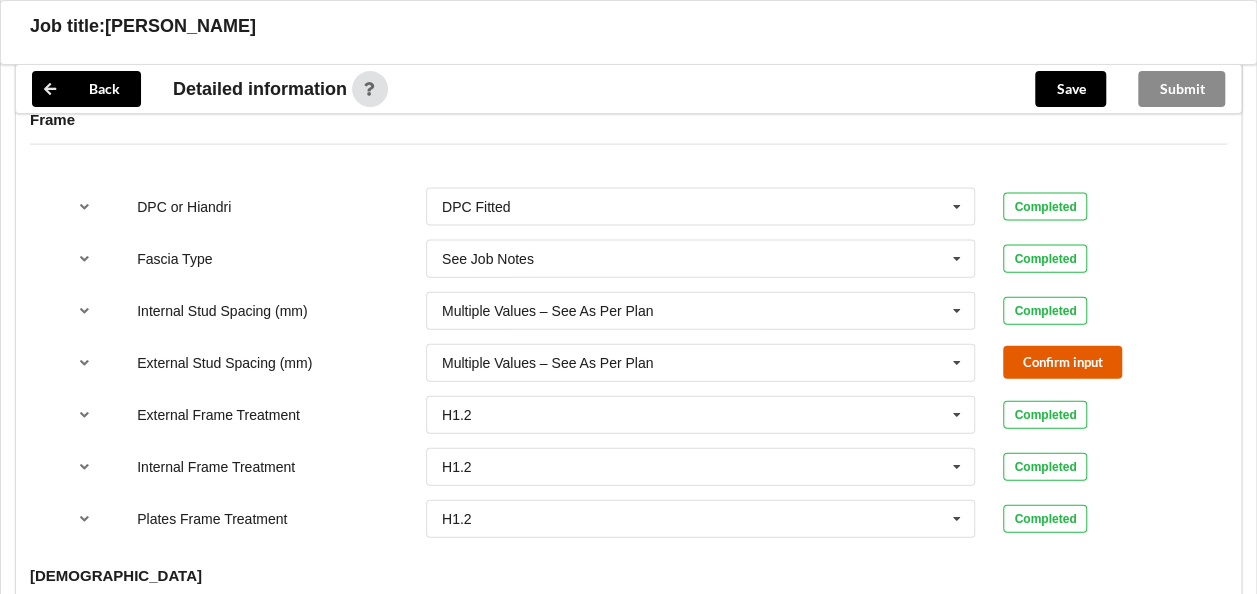 click on "Confirm input" at bounding box center [1062, 362] 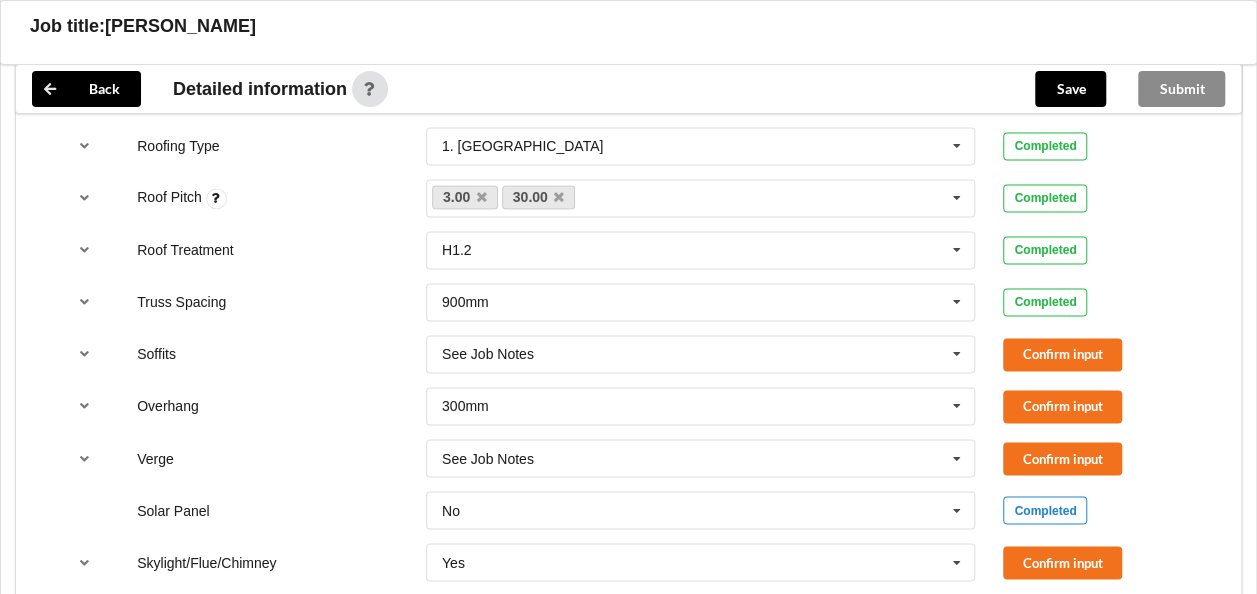 scroll, scrollTop: 1400, scrollLeft: 0, axis: vertical 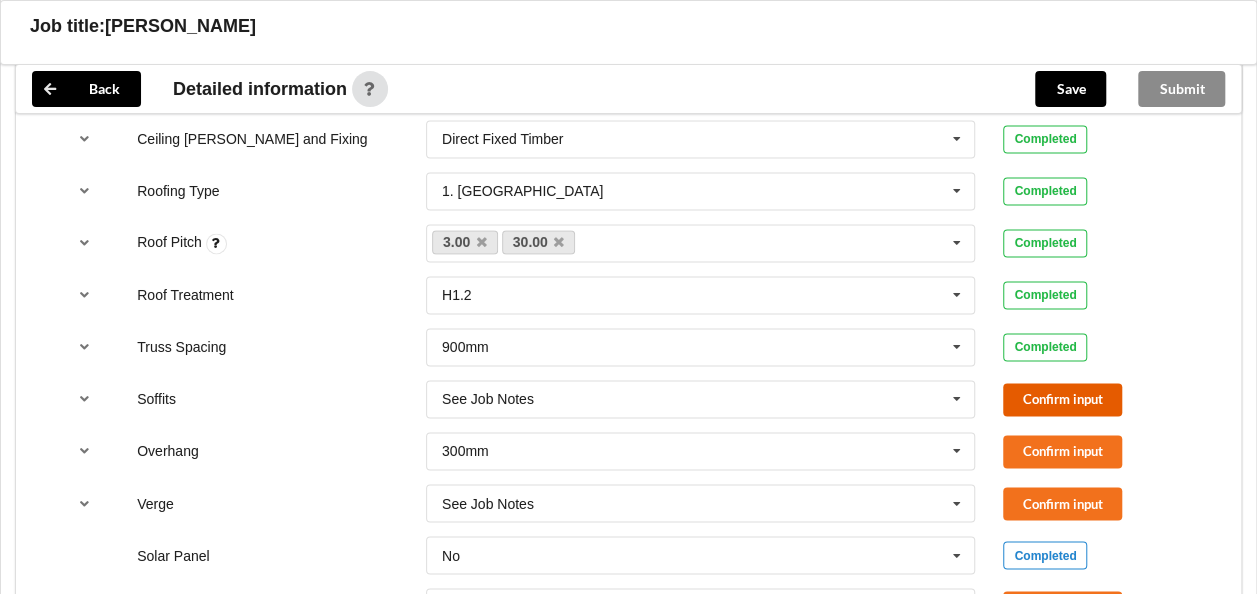 click on "Confirm input" at bounding box center [1062, 399] 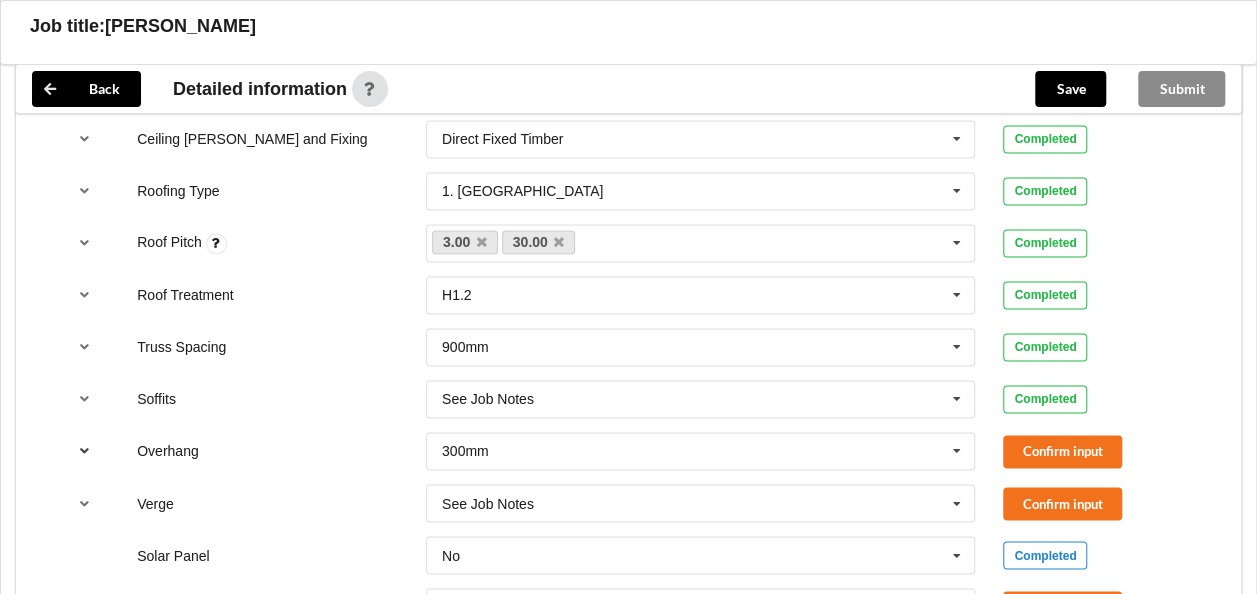 click at bounding box center [84, 450] 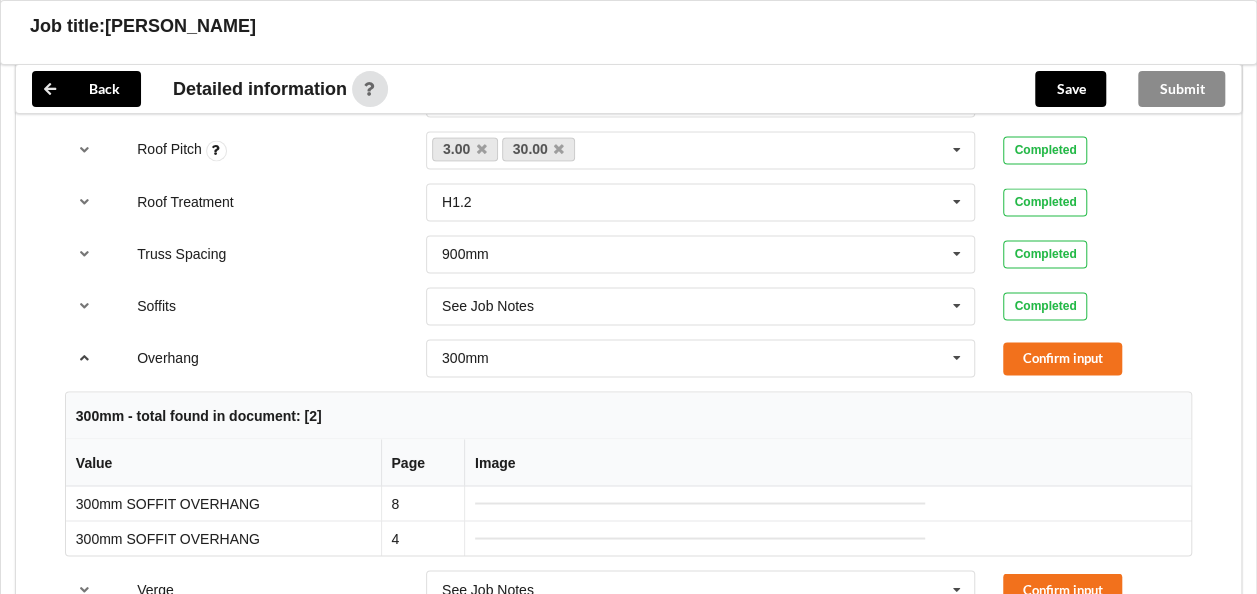 scroll, scrollTop: 1500, scrollLeft: 0, axis: vertical 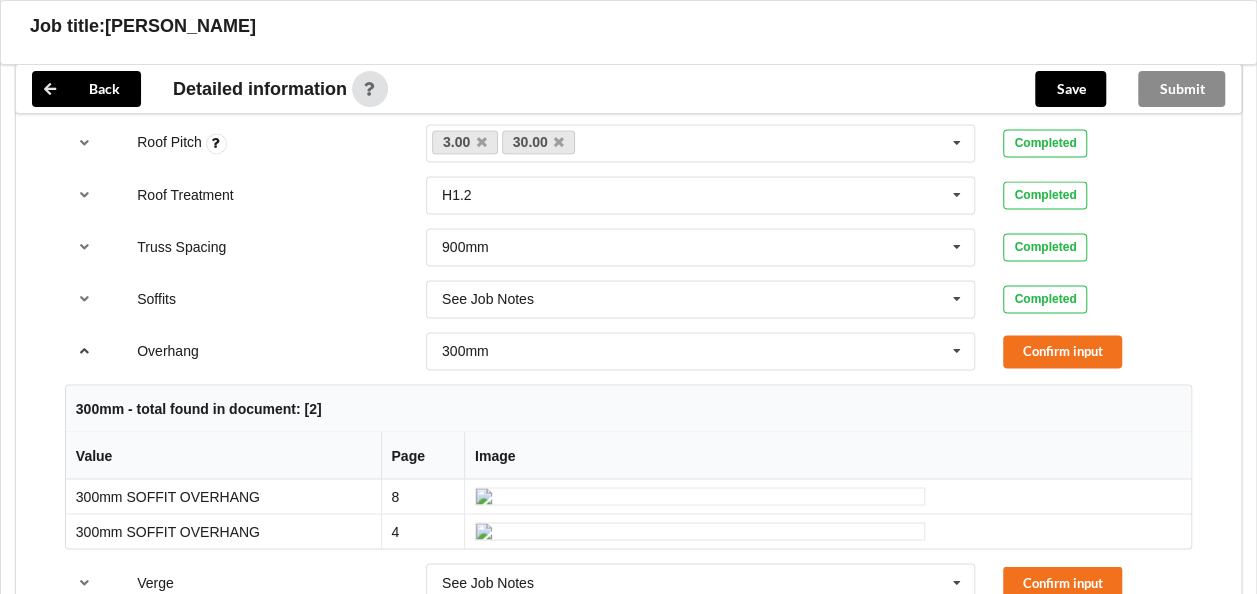 click at bounding box center (84, 350) 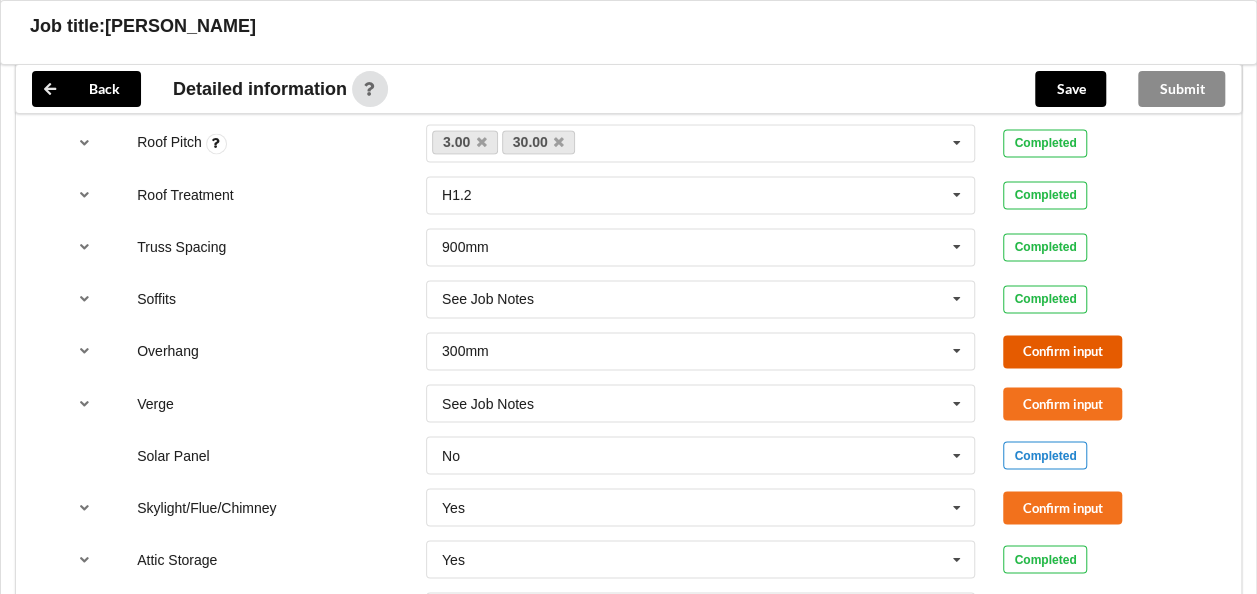 click on "Confirm input" at bounding box center (1062, 351) 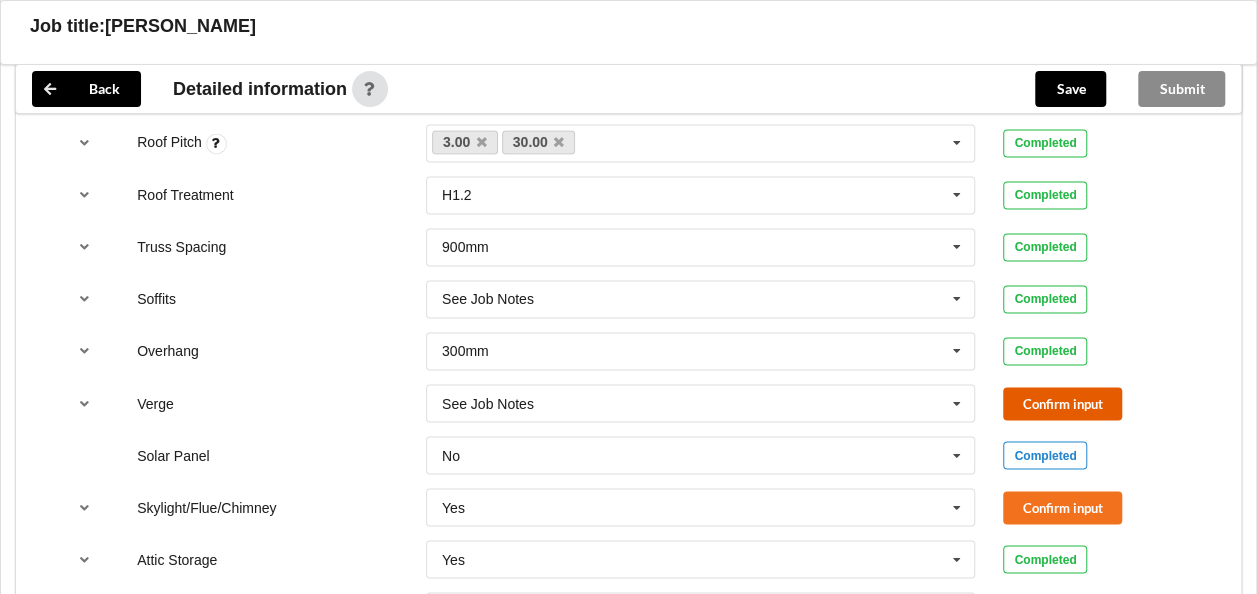 click on "Confirm input" at bounding box center [1062, 403] 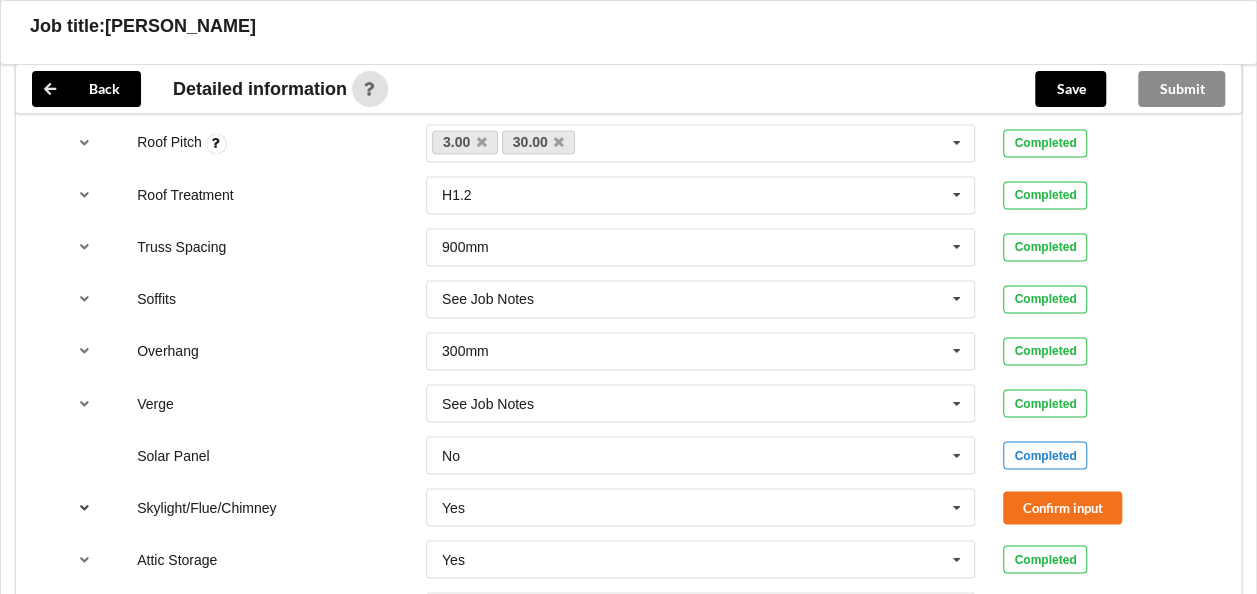 click at bounding box center (84, 506) 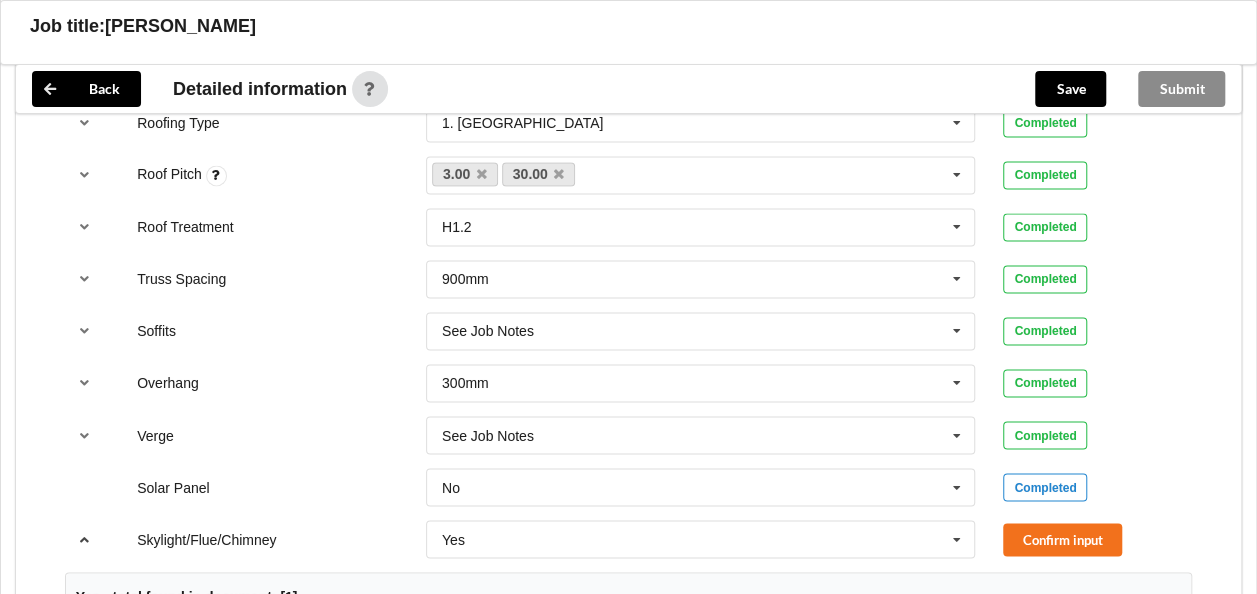 scroll, scrollTop: 1500, scrollLeft: 0, axis: vertical 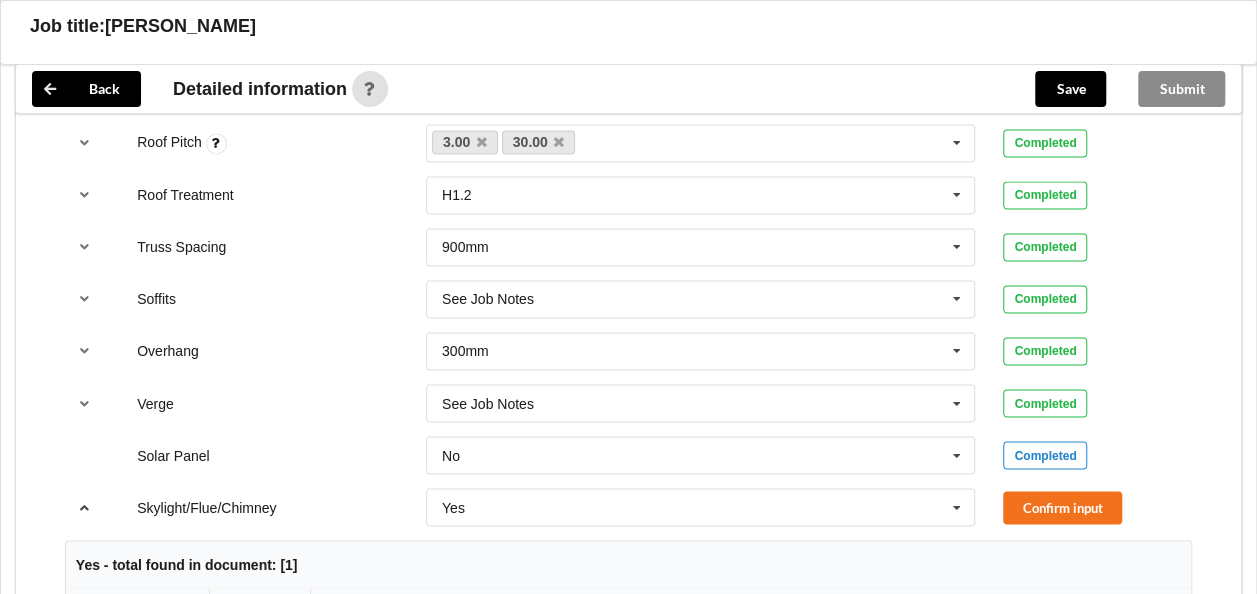 click at bounding box center [84, 506] 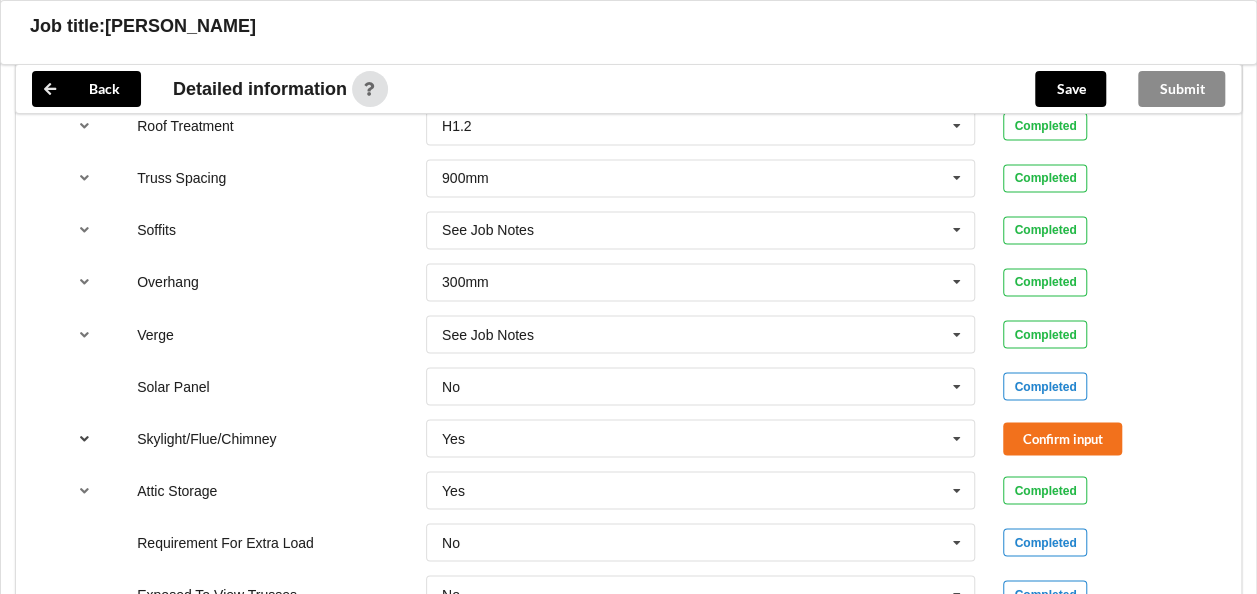 scroll, scrollTop: 1600, scrollLeft: 0, axis: vertical 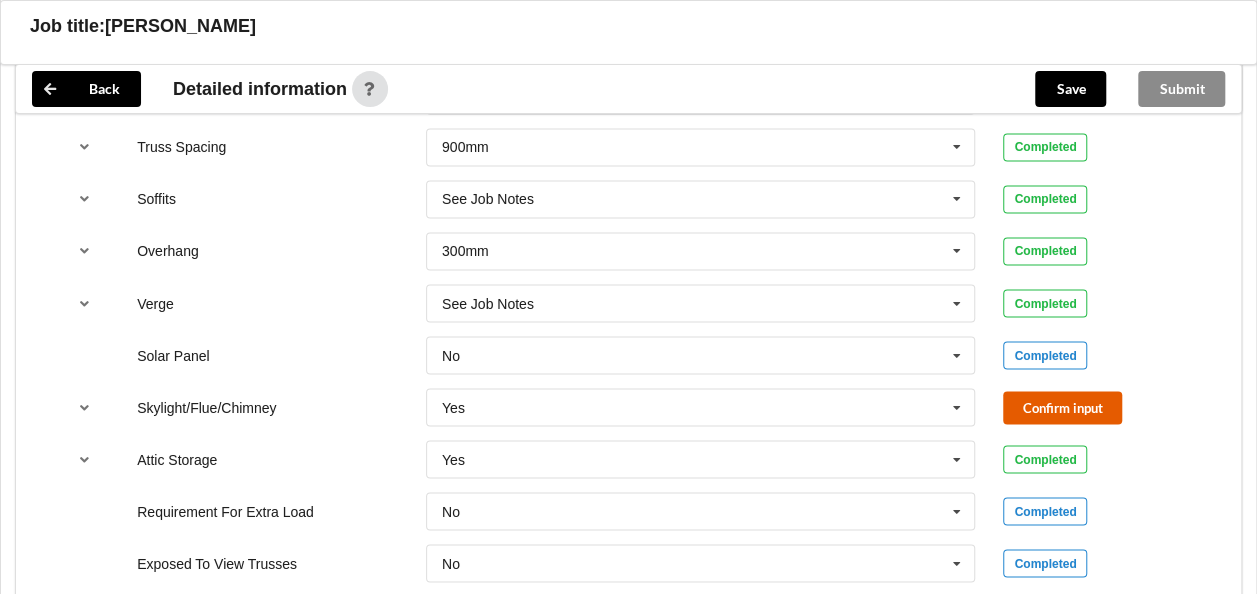 click on "Confirm input" at bounding box center [1062, 407] 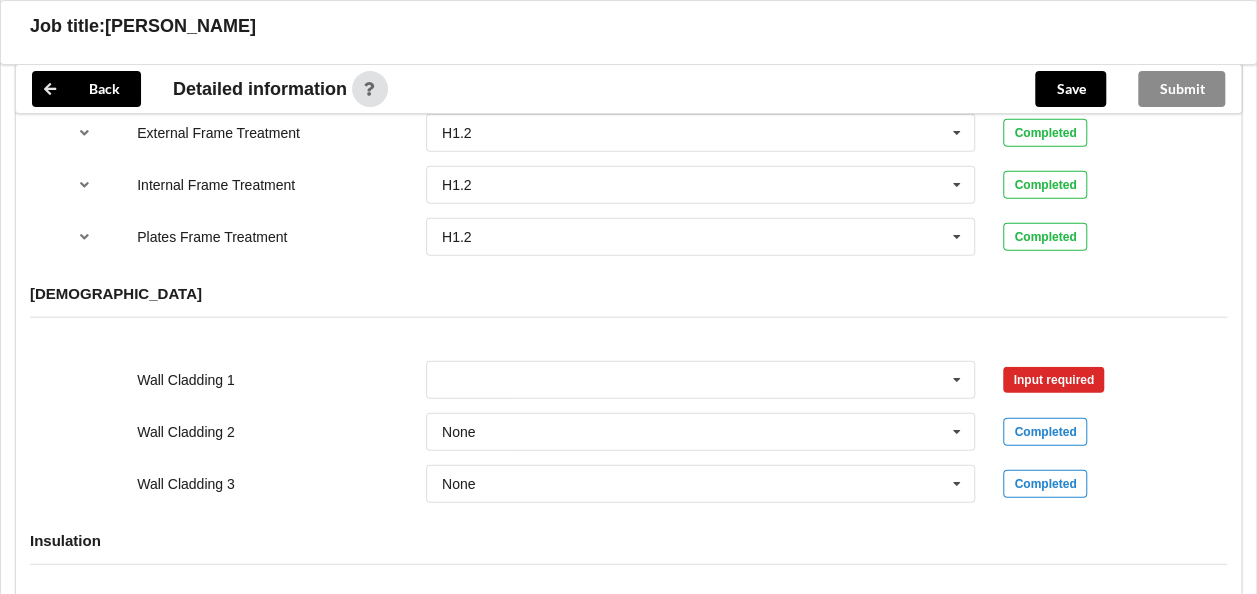 scroll, scrollTop: 2400, scrollLeft: 0, axis: vertical 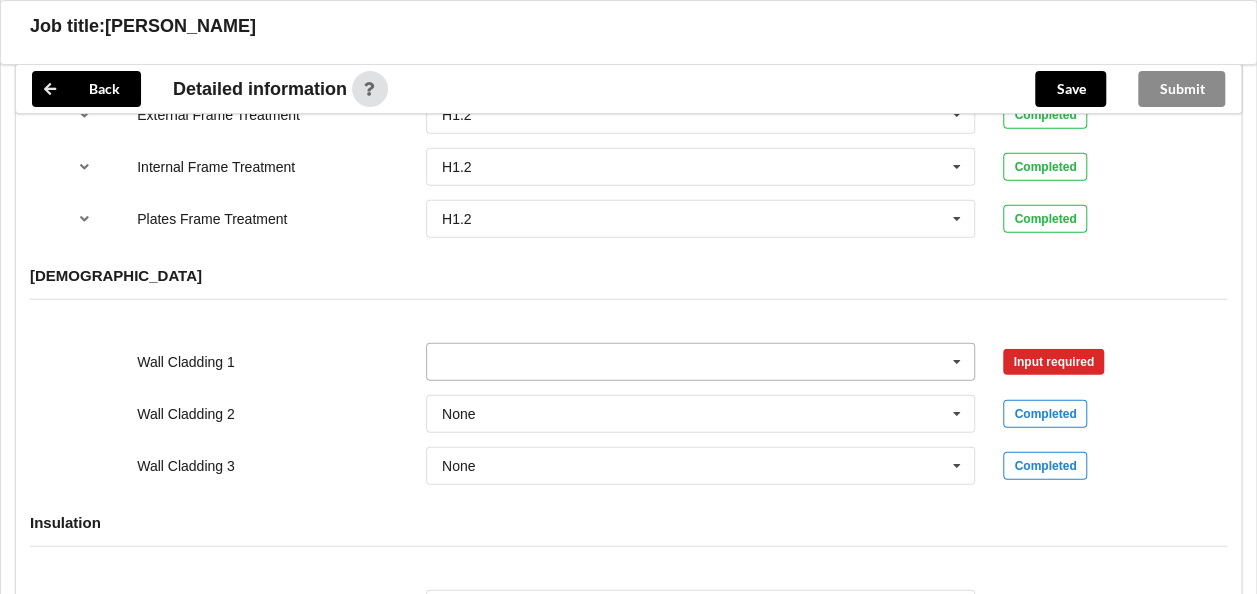 click at bounding box center [702, 362] 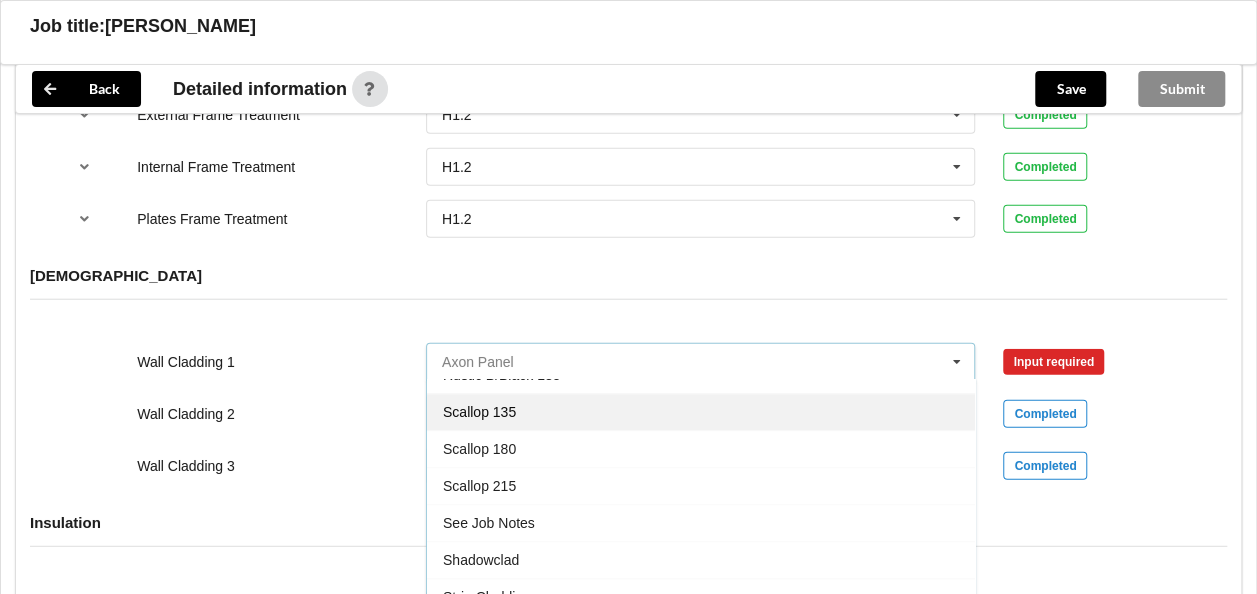 scroll, scrollTop: 1100, scrollLeft: 0, axis: vertical 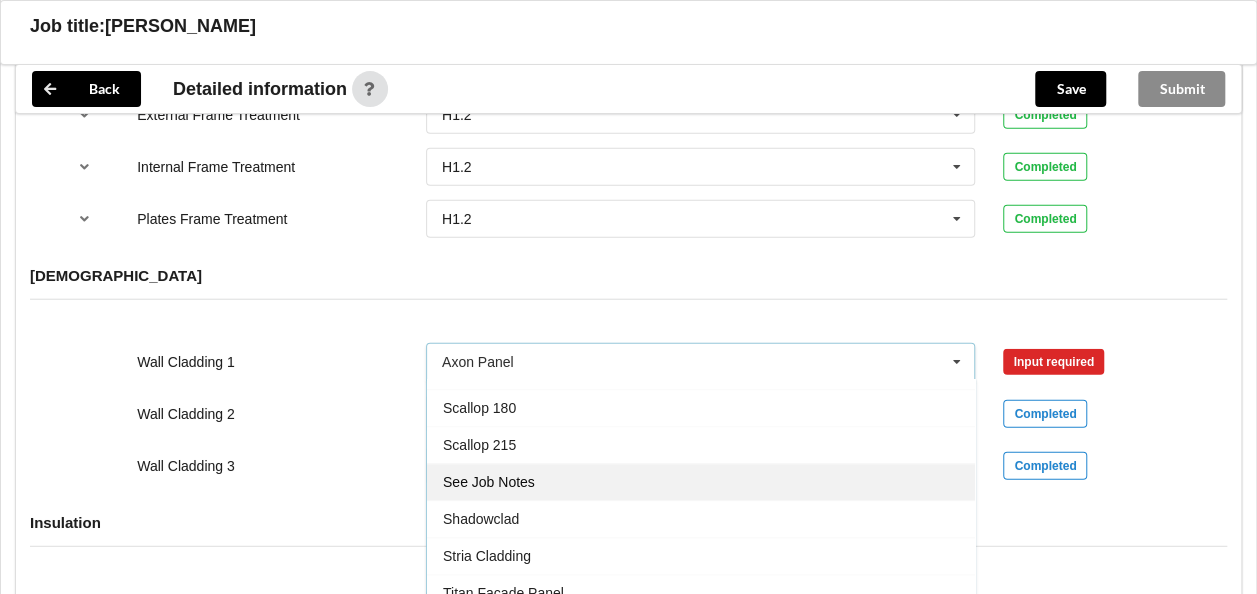 click on "See Job Notes" at bounding box center [489, 483] 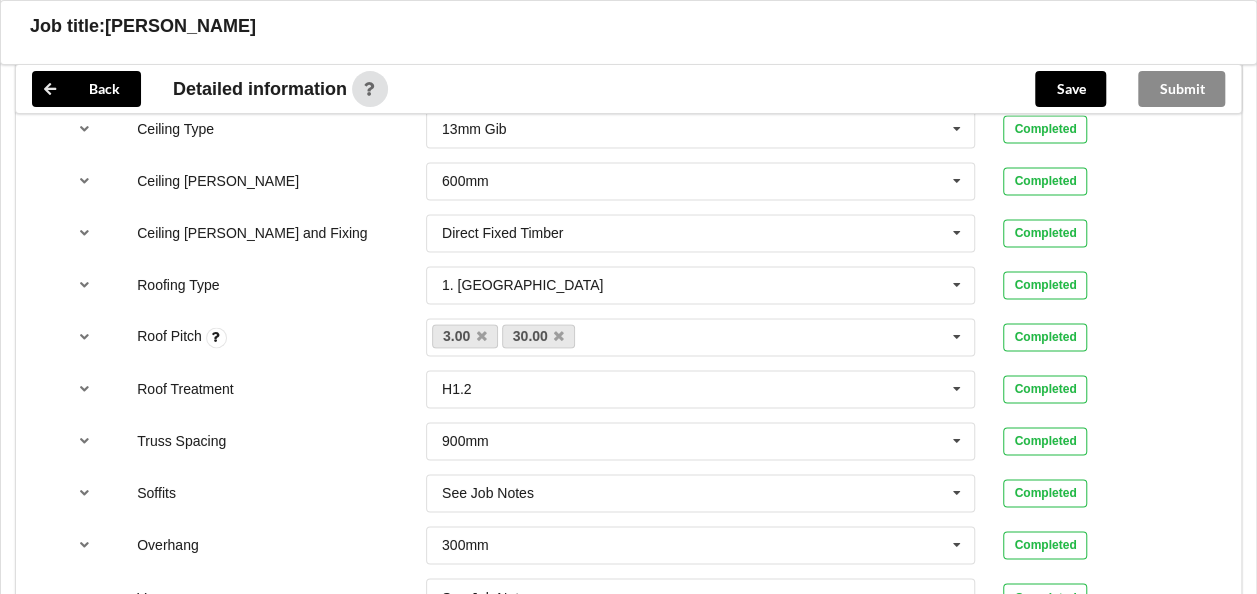 scroll, scrollTop: 1300, scrollLeft: 0, axis: vertical 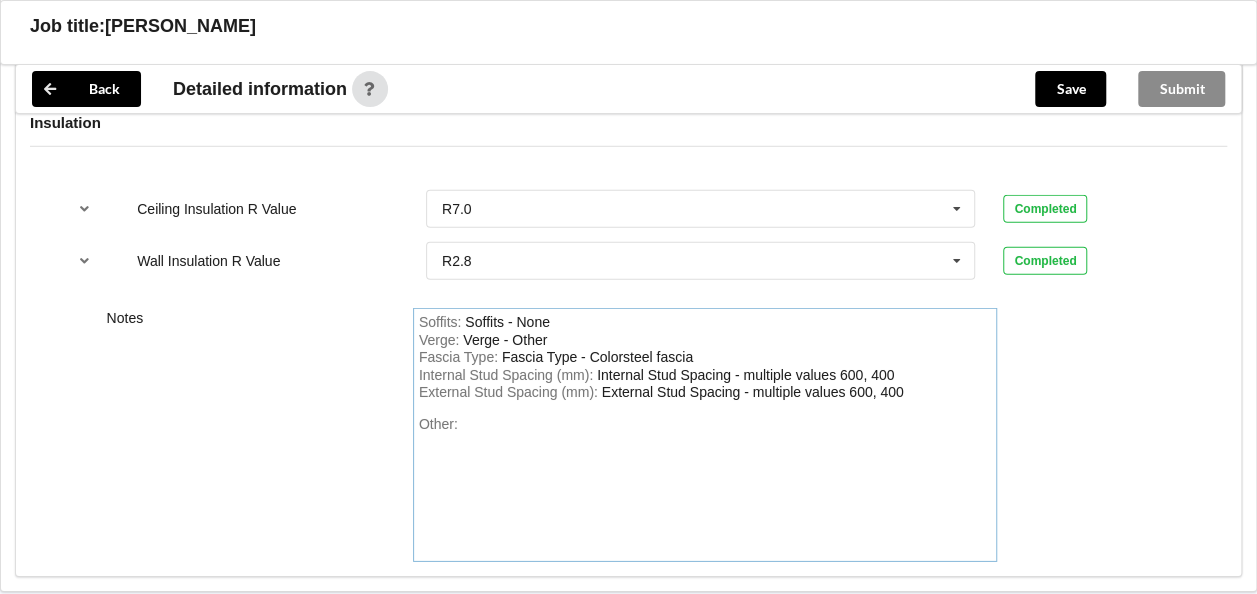 click on "Other:" at bounding box center [705, 486] 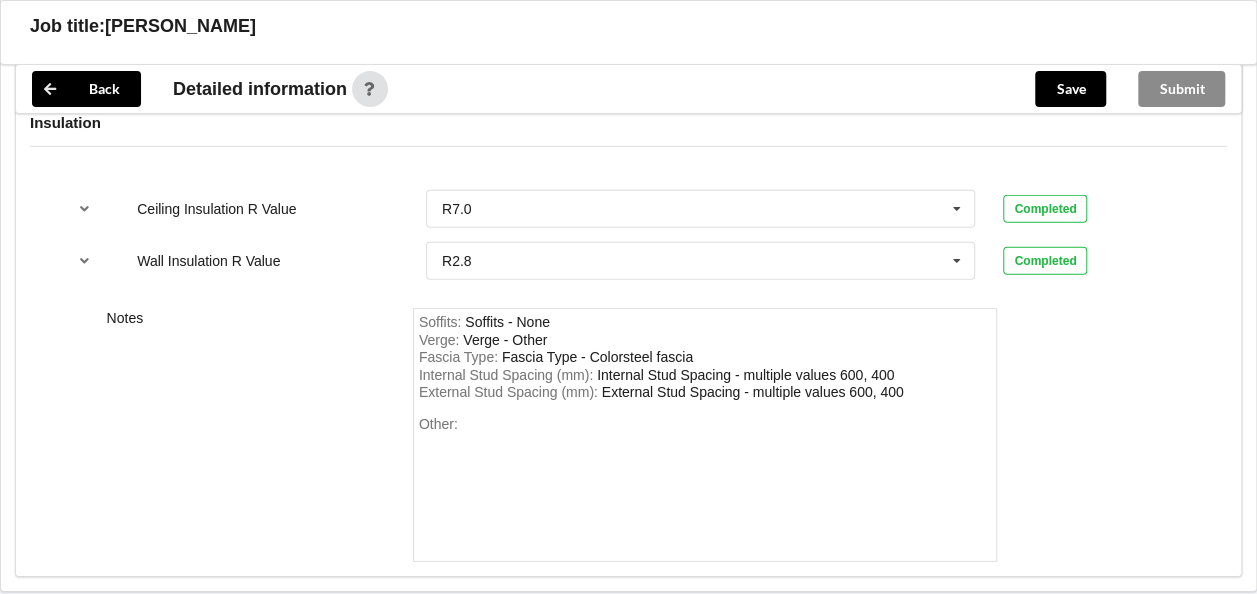 drag, startPoint x: 472, startPoint y: 394, endPoint x: 442, endPoint y: 462, distance: 74.323616 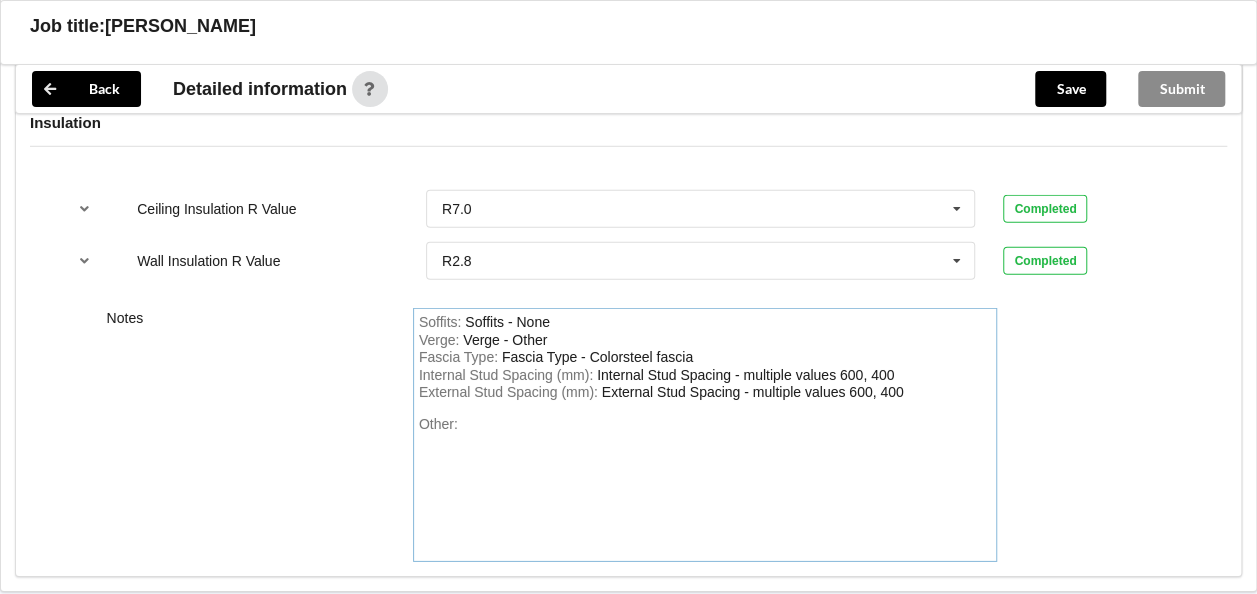 click on "Other:" at bounding box center (705, 486) 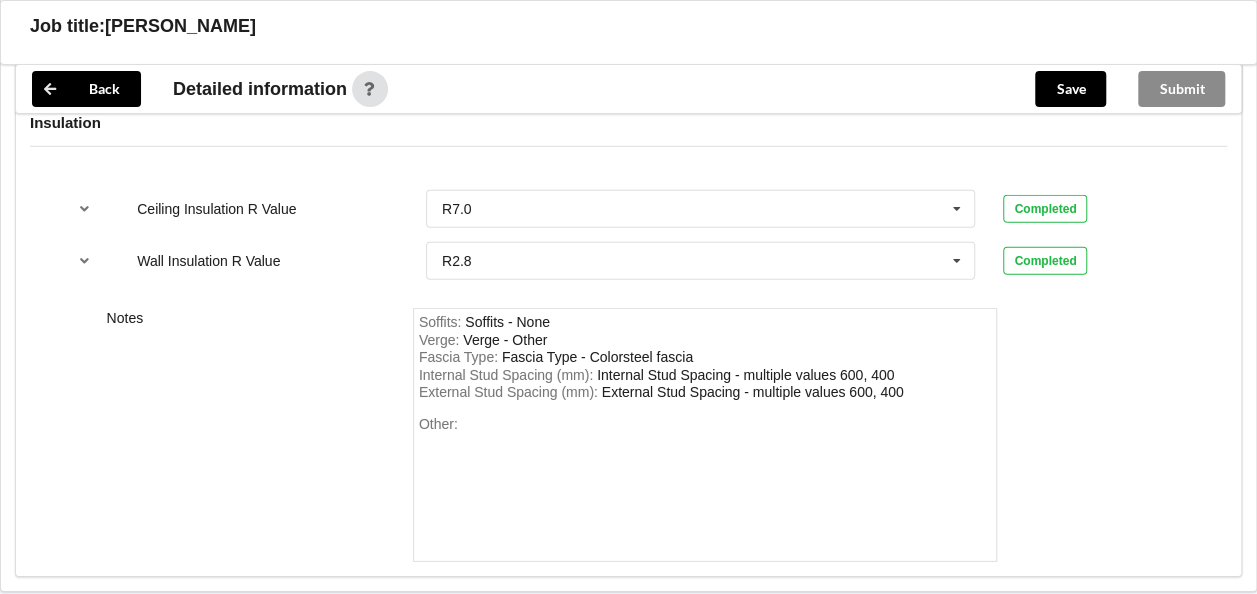 click on "Other:" at bounding box center (705, 486) 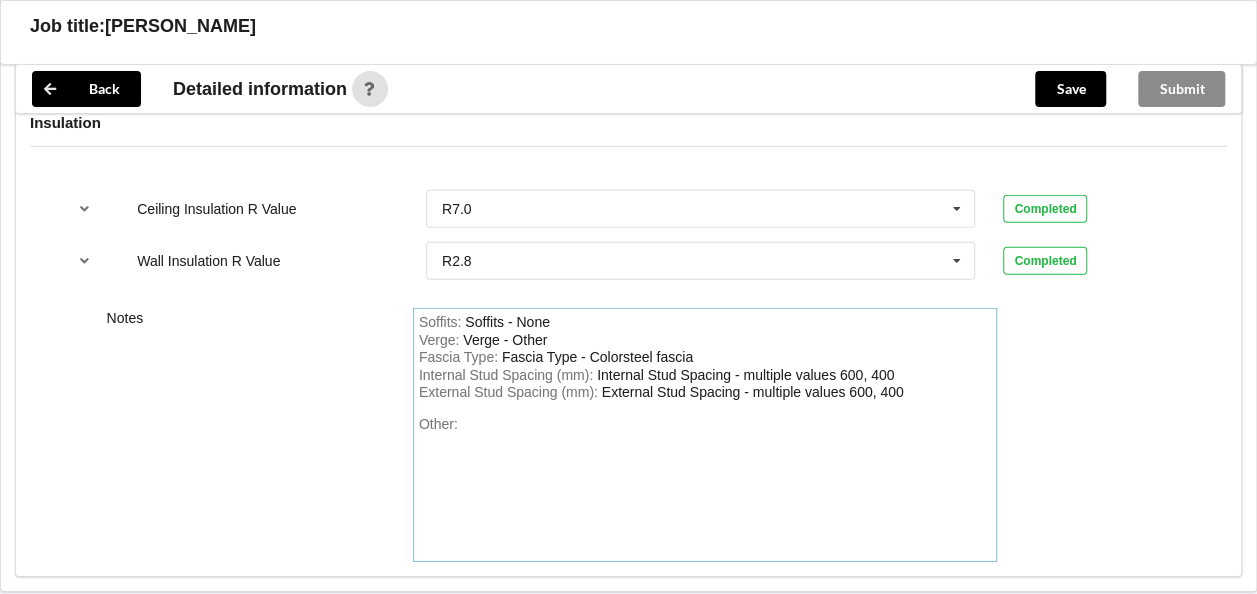 click on "Other:" at bounding box center (705, 486) 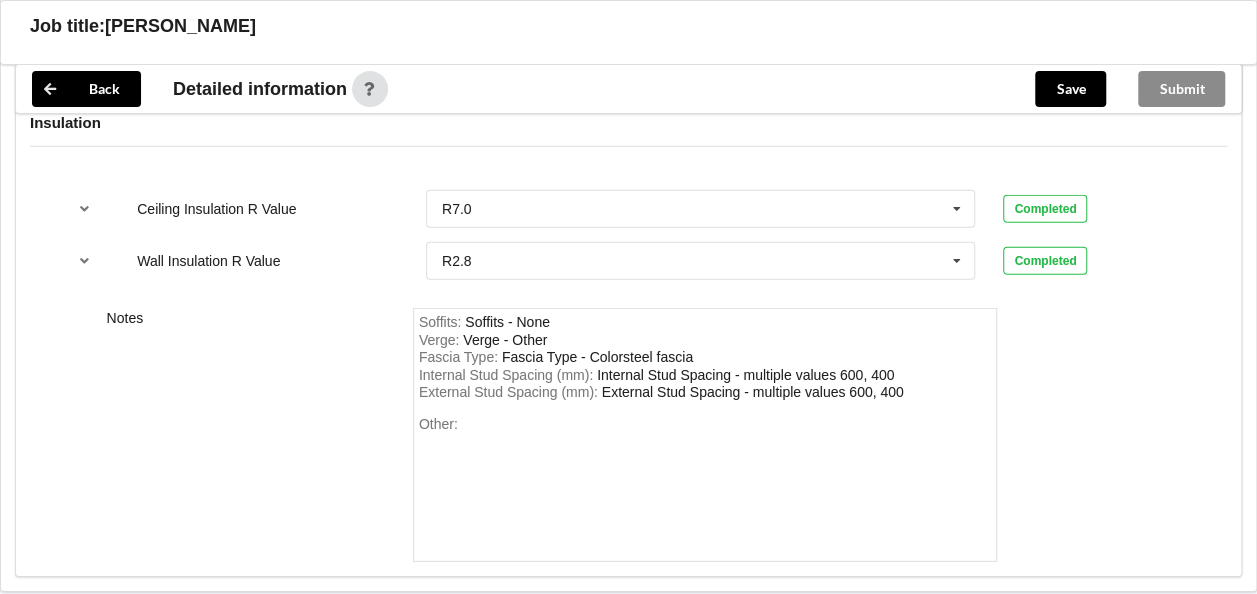 drag, startPoint x: 460, startPoint y: 391, endPoint x: 354, endPoint y: 396, distance: 106.11786 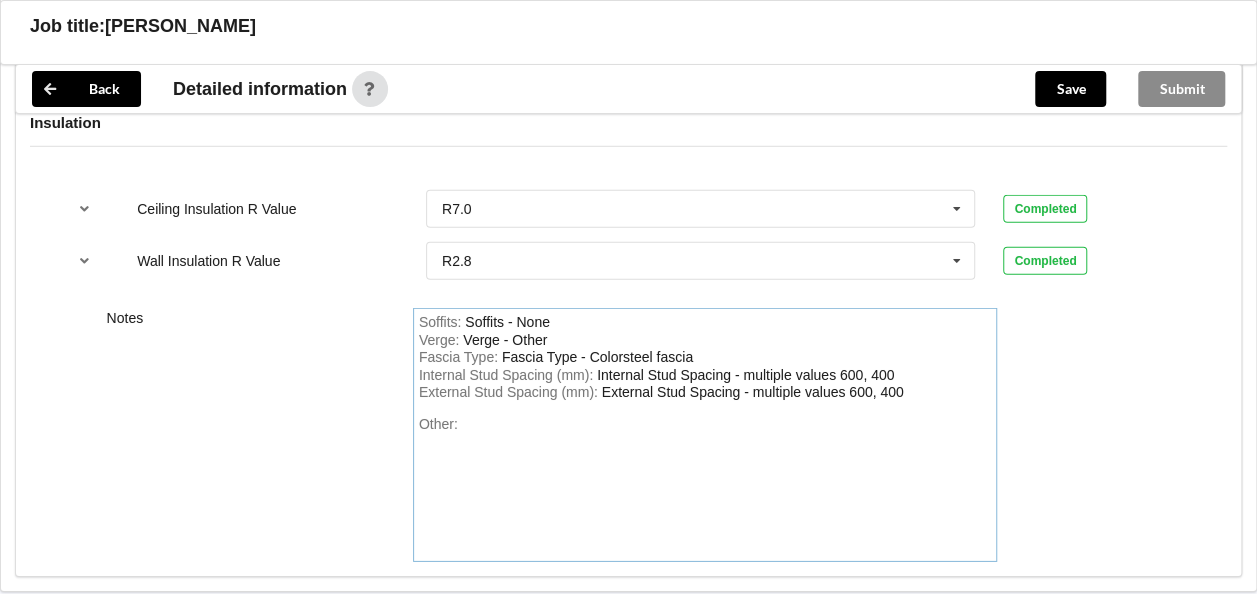 click on "Other:" at bounding box center (705, 486) 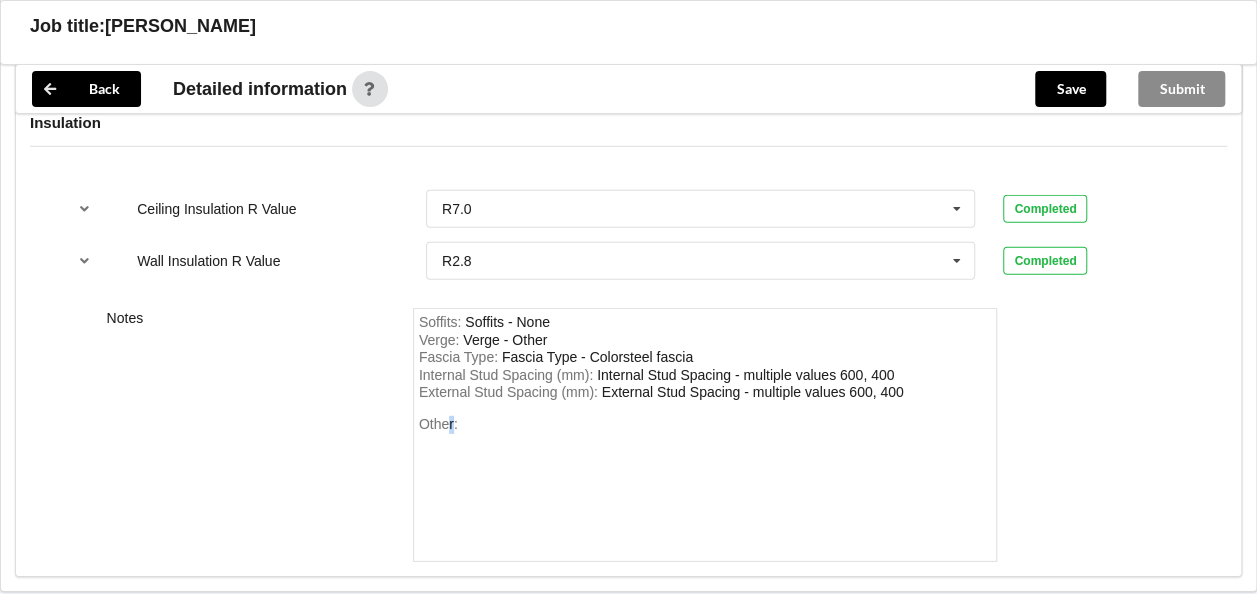 drag, startPoint x: 493, startPoint y: 394, endPoint x: 451, endPoint y: 430, distance: 55.31727 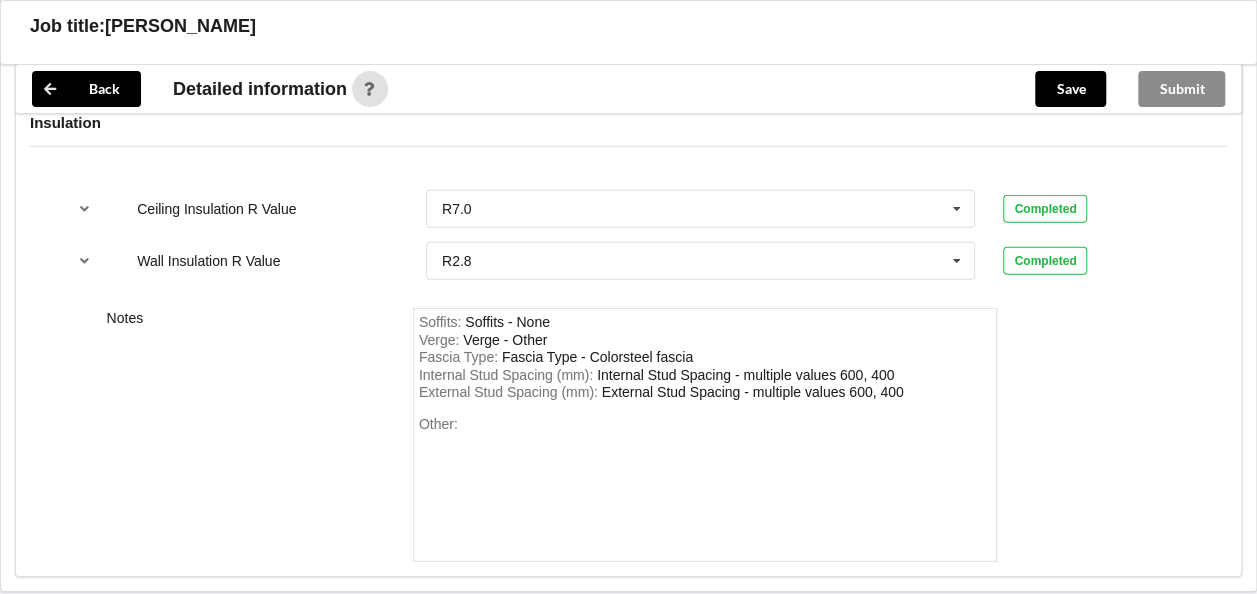 drag, startPoint x: 451, startPoint y: 430, endPoint x: 355, endPoint y: 420, distance: 96.519424 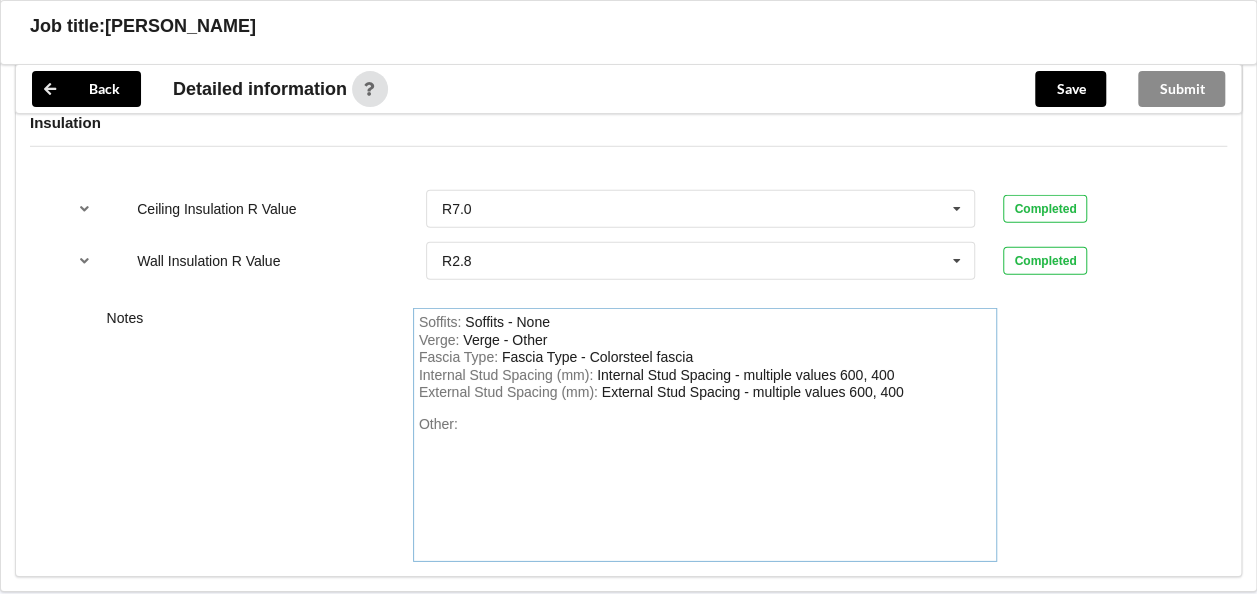 click on "Other:" at bounding box center (705, 486) 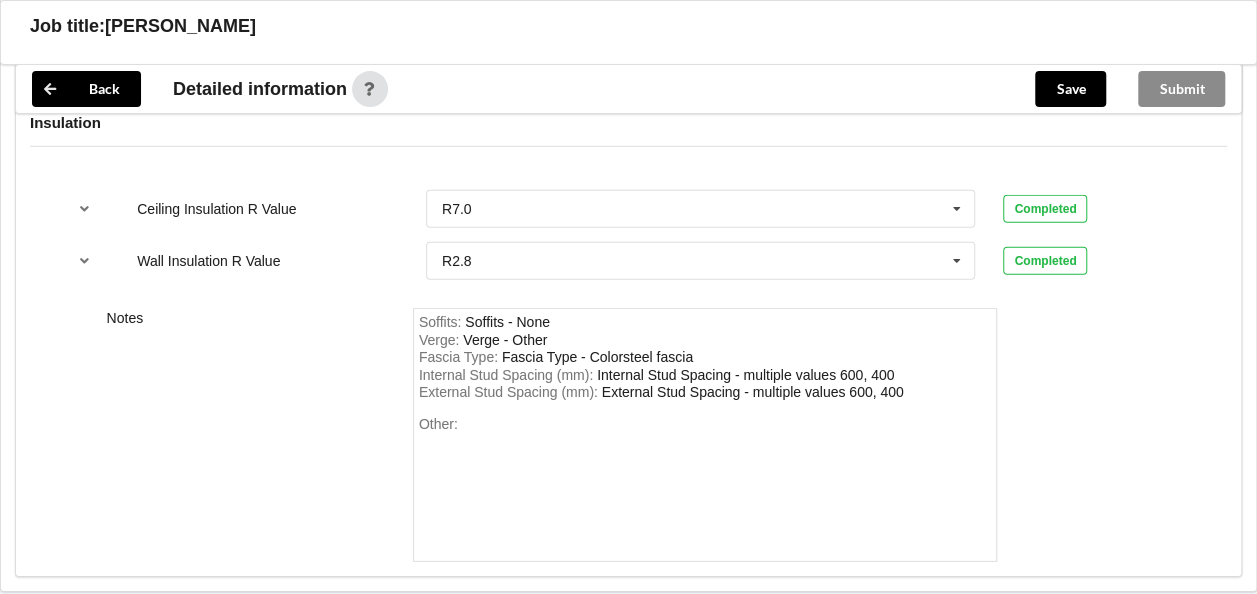 drag, startPoint x: 474, startPoint y: 396, endPoint x: 366, endPoint y: 333, distance: 125.032 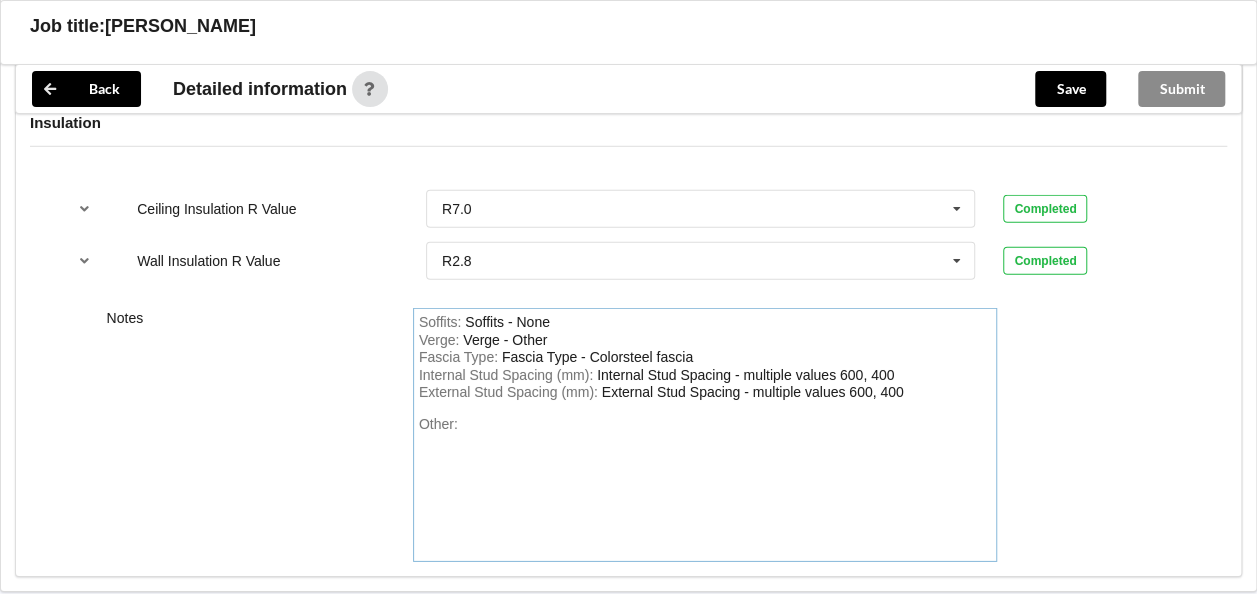 click on "Other:" at bounding box center [705, 486] 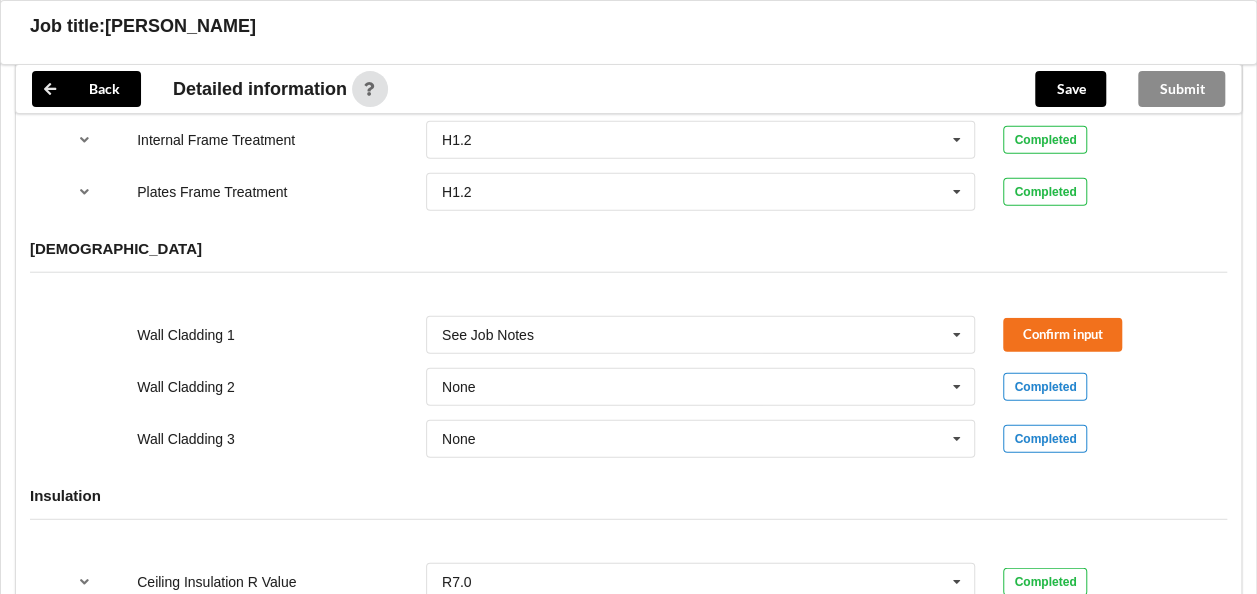 scroll, scrollTop: 2400, scrollLeft: 0, axis: vertical 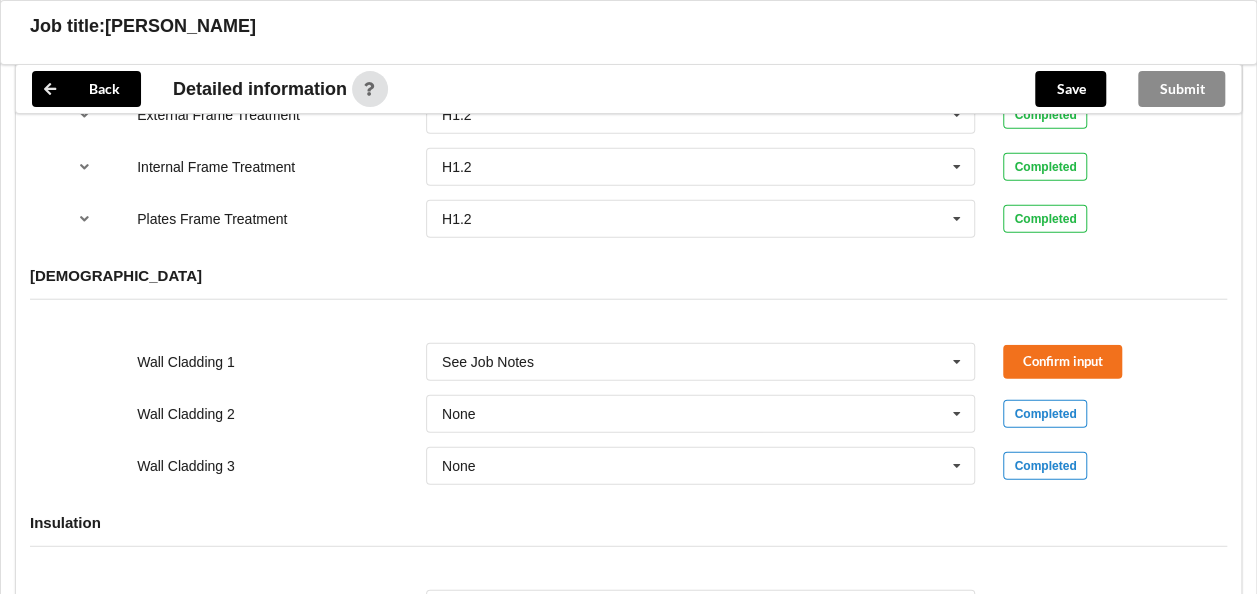 click at bounding box center [702, 414] 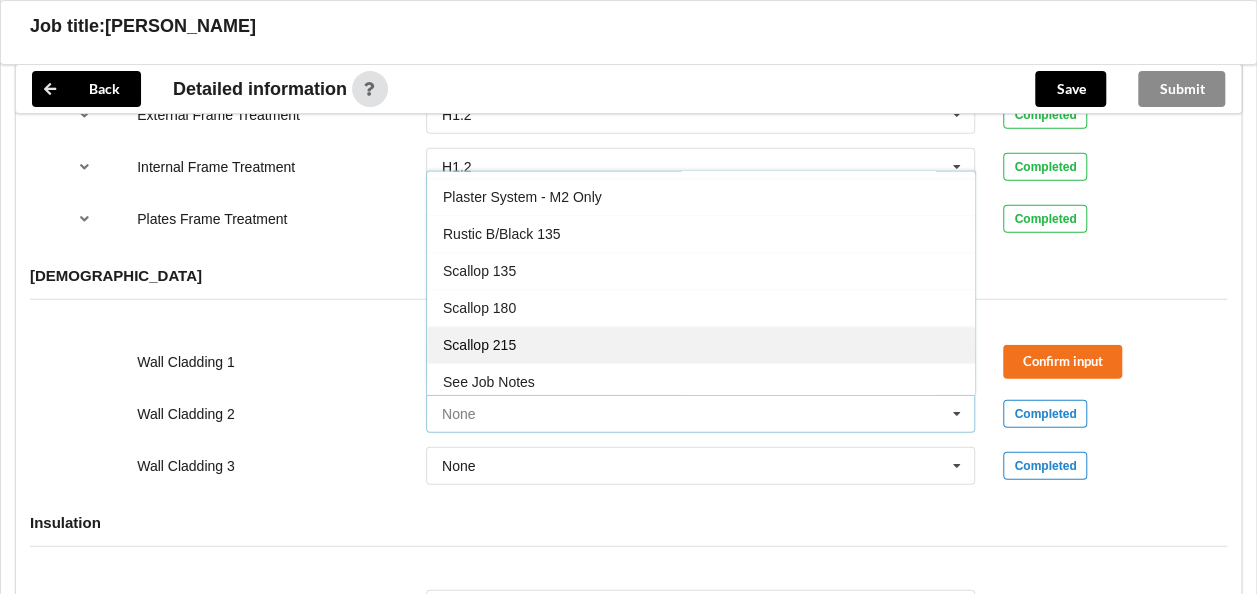 scroll, scrollTop: 1129, scrollLeft: 0, axis: vertical 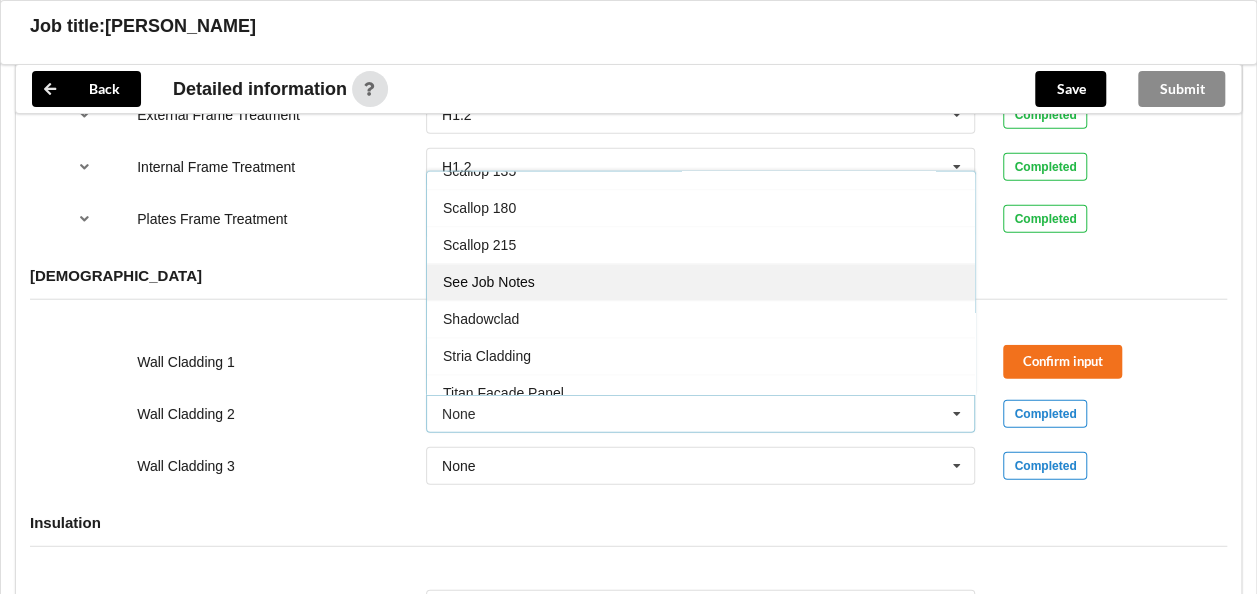 click on "See Job Notes" at bounding box center [489, 283] 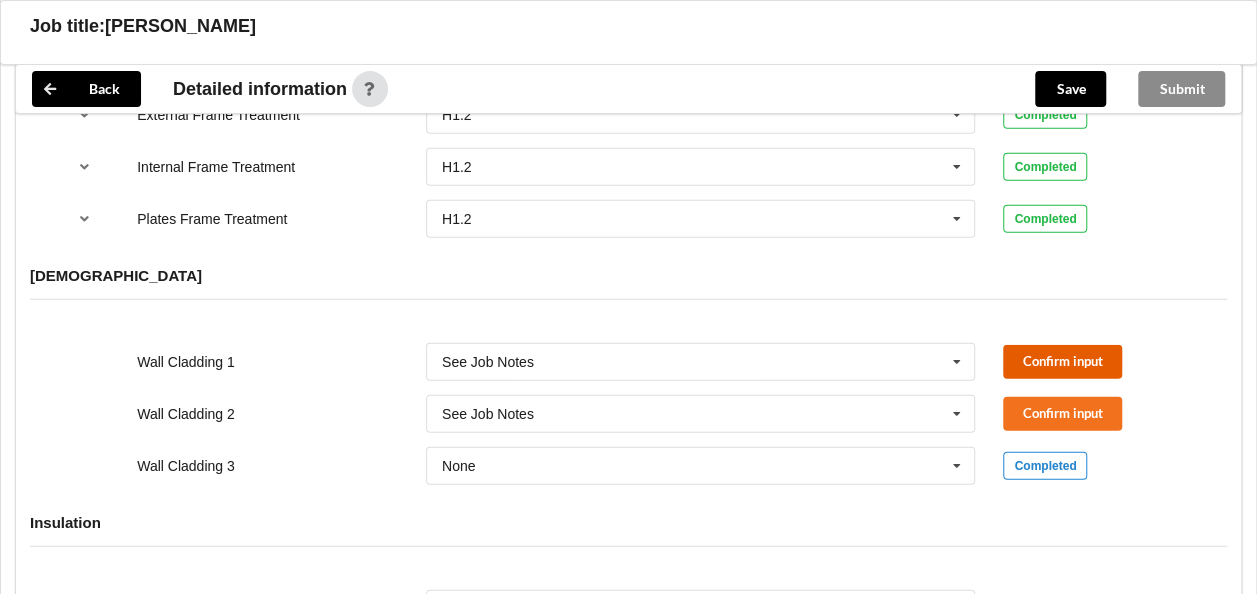 click on "Confirm input" at bounding box center (1062, 361) 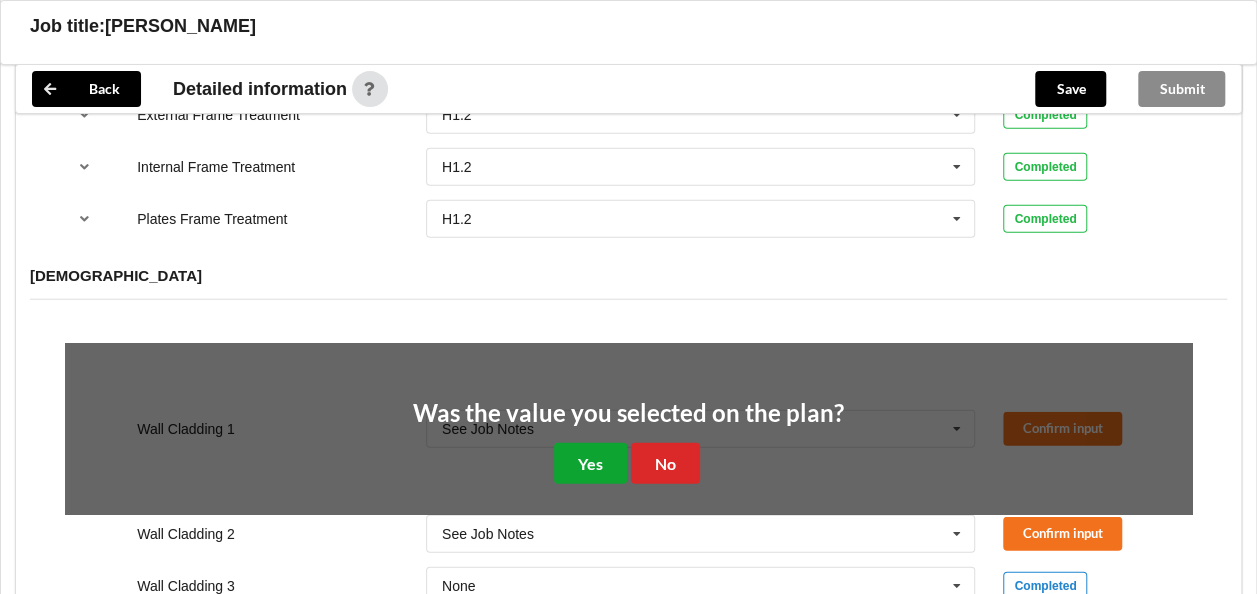click on "Yes" at bounding box center [590, 463] 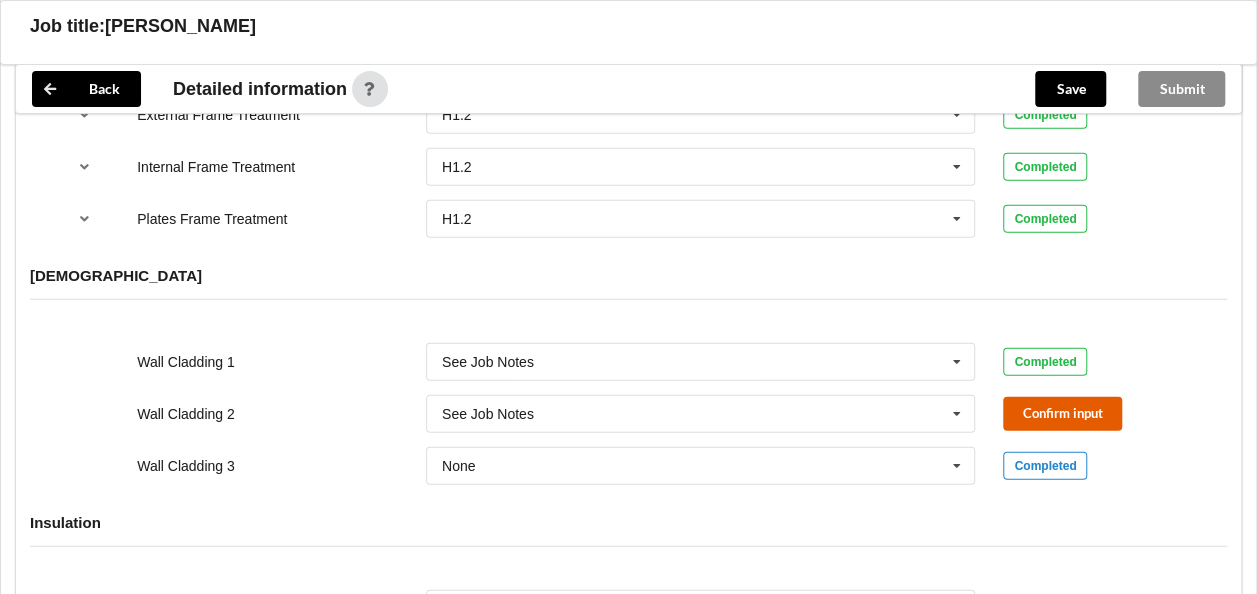 click on "Confirm input" at bounding box center [1062, 413] 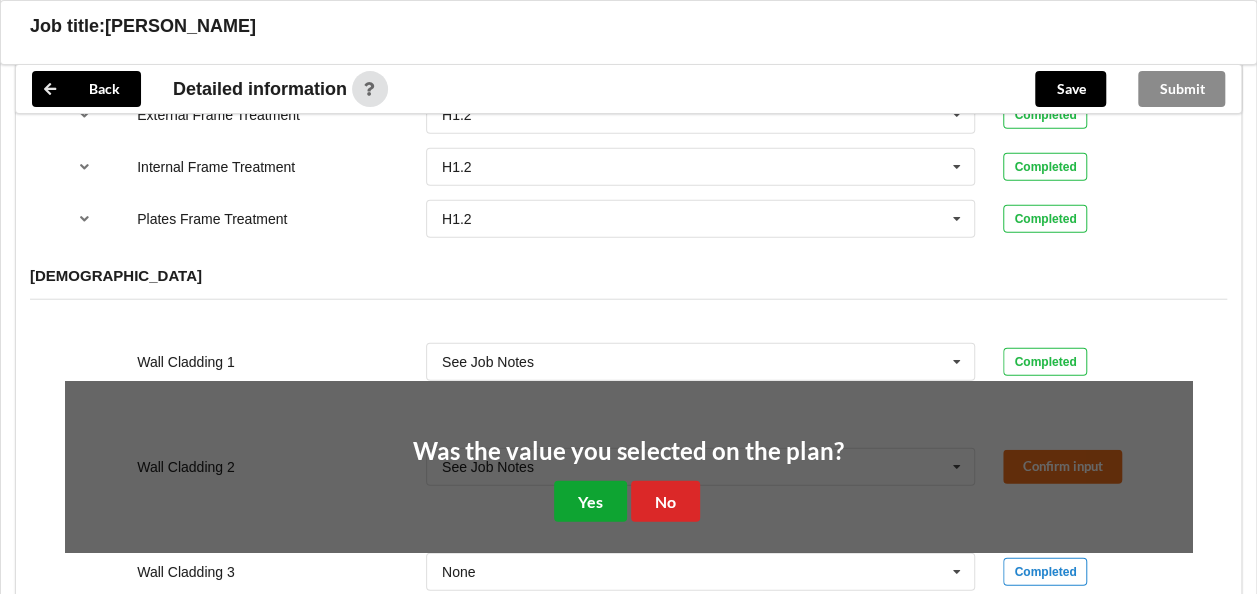 click on "Yes" at bounding box center (590, 501) 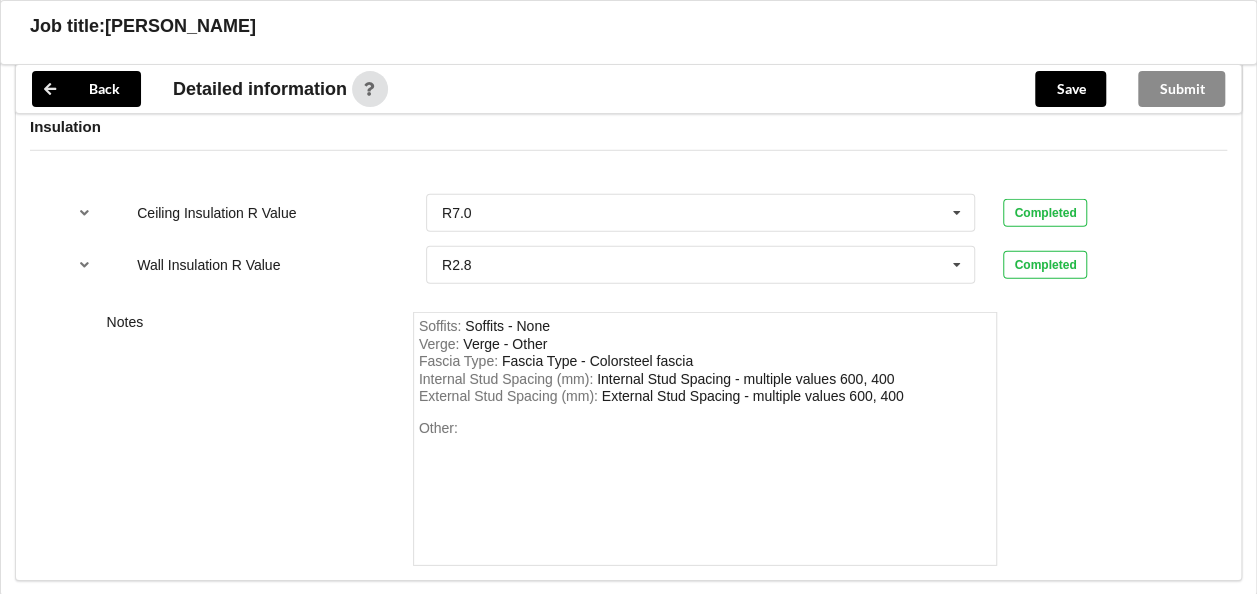 scroll, scrollTop: 2883, scrollLeft: 0, axis: vertical 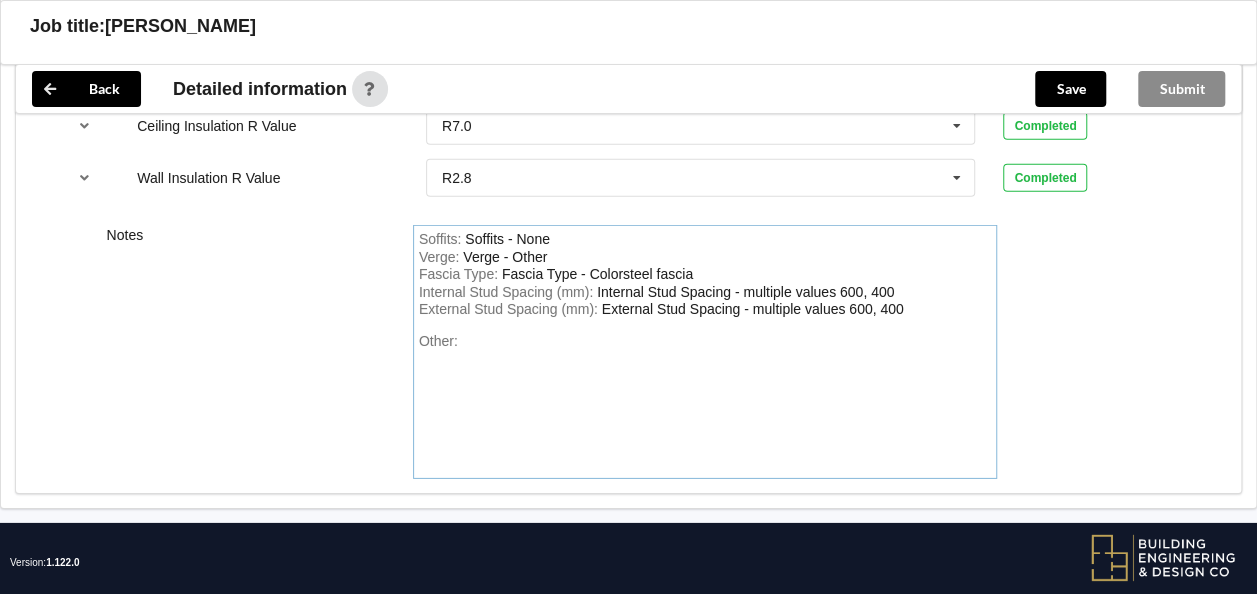 click at bounding box center (466, 341) 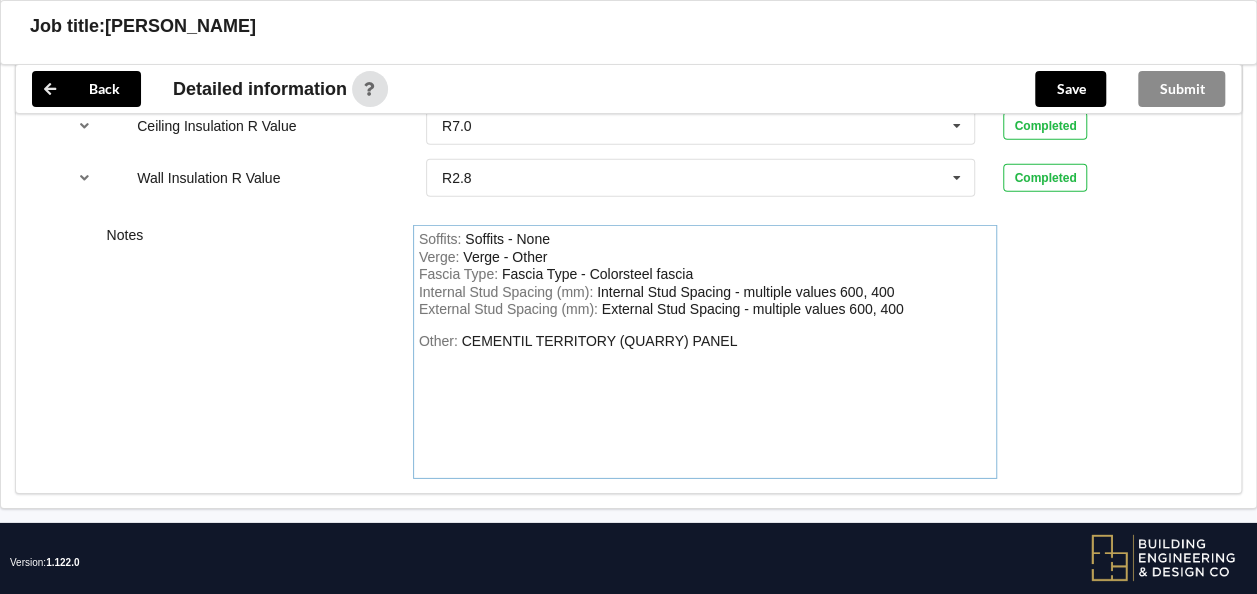 click on "Other:    CEMENTIL TERRITORY (QUARRY) PANEL" at bounding box center (705, 403) 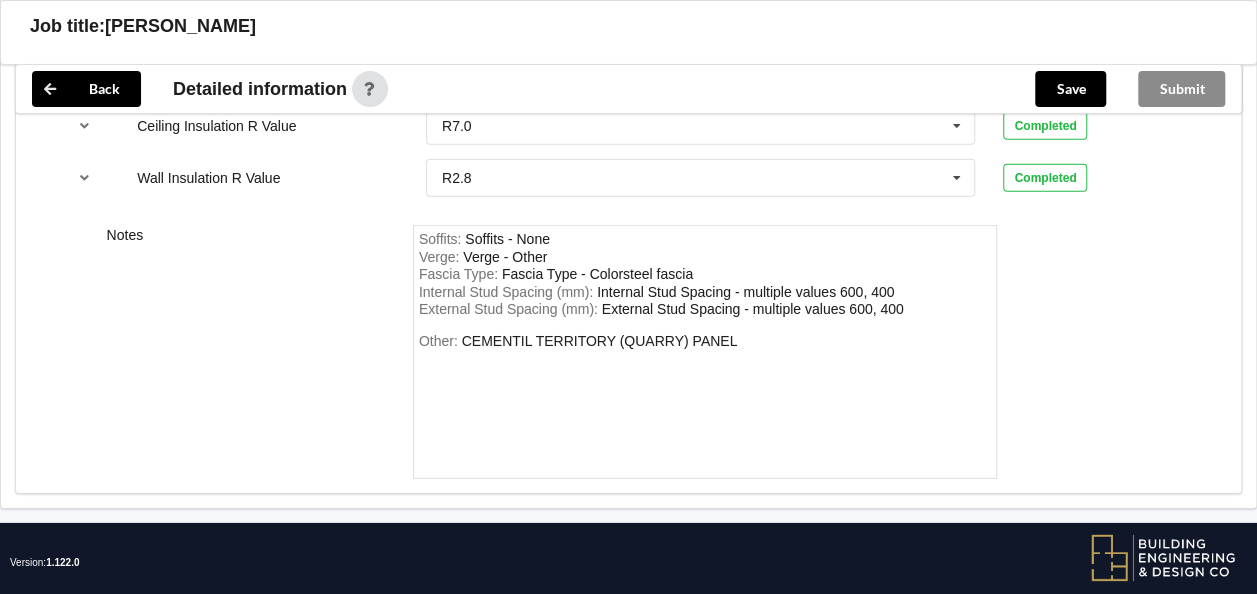 drag, startPoint x: 427, startPoint y: 344, endPoint x: 372, endPoint y: 375, distance: 63.134777 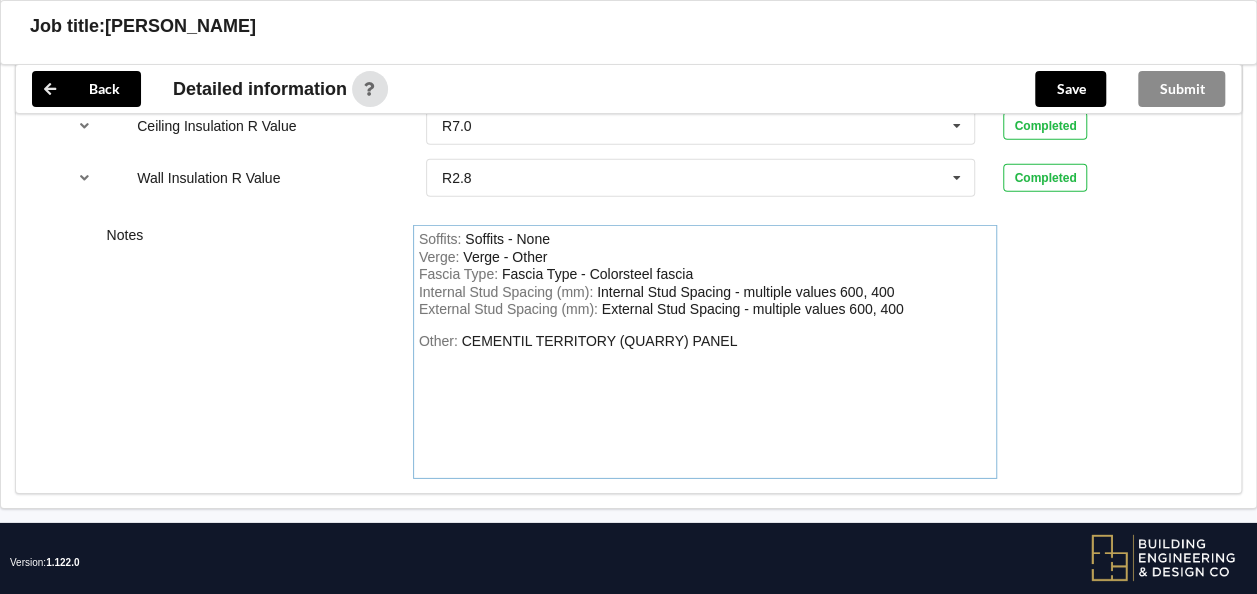 click on "Other:    CEMENTIL TERRITORY (QUARRY) PANEL" at bounding box center (705, 403) 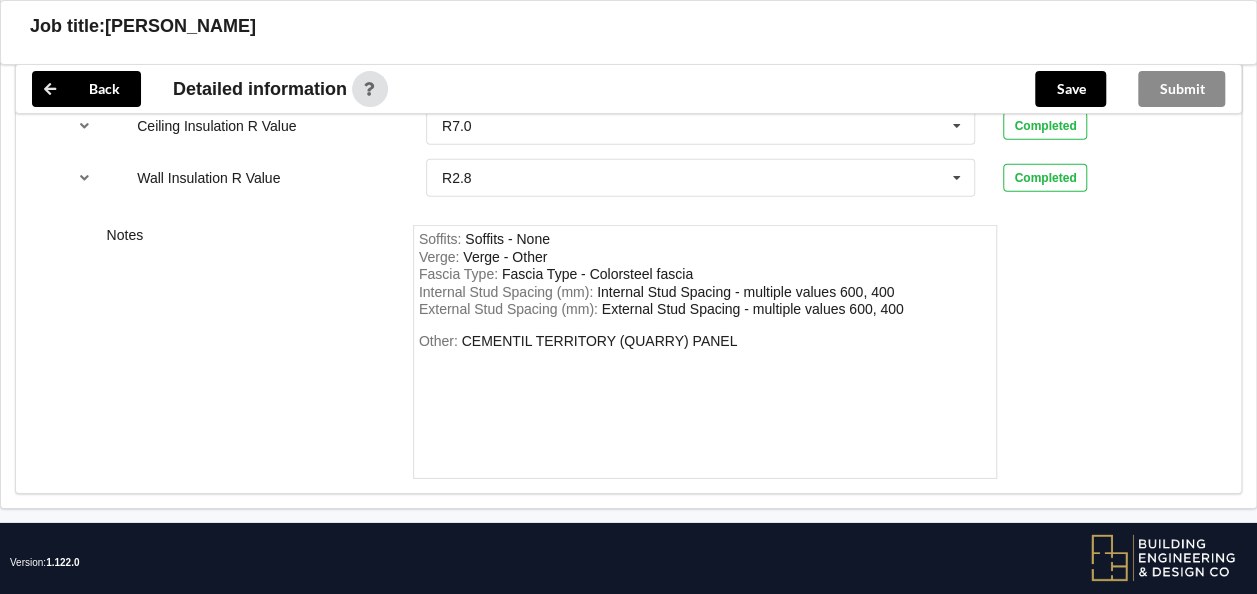 drag, startPoint x: 446, startPoint y: 353, endPoint x: 387, endPoint y: 338, distance: 60.876926 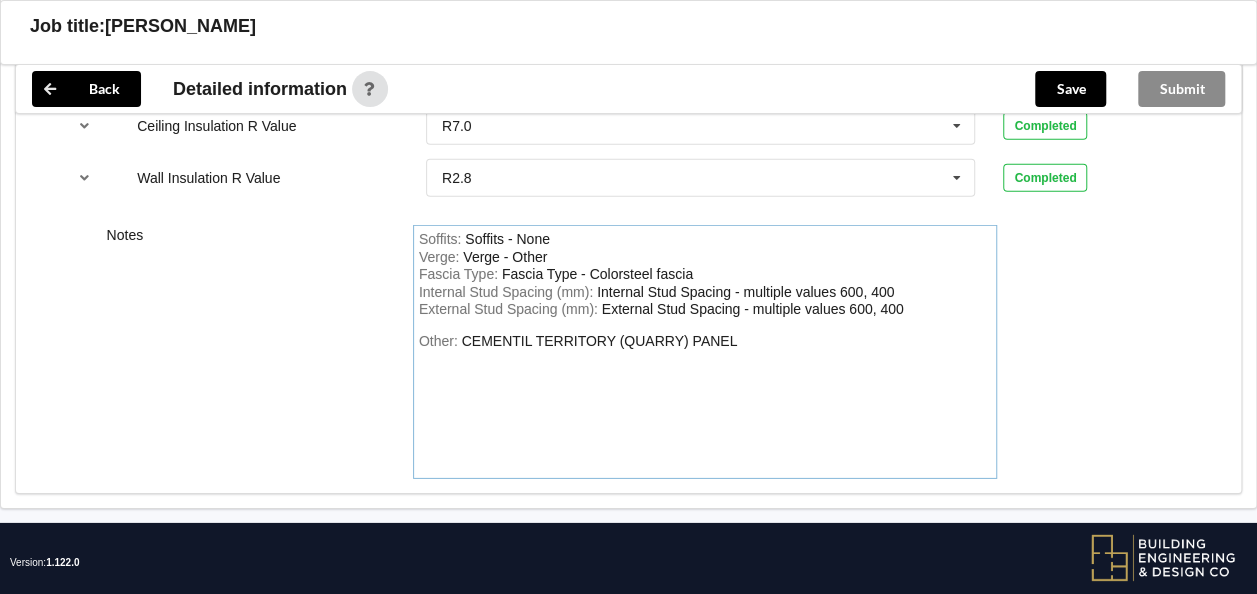 click on "Other:    CEMENTIL TERRITORY (QUARRY) PANEL" at bounding box center [705, 403] 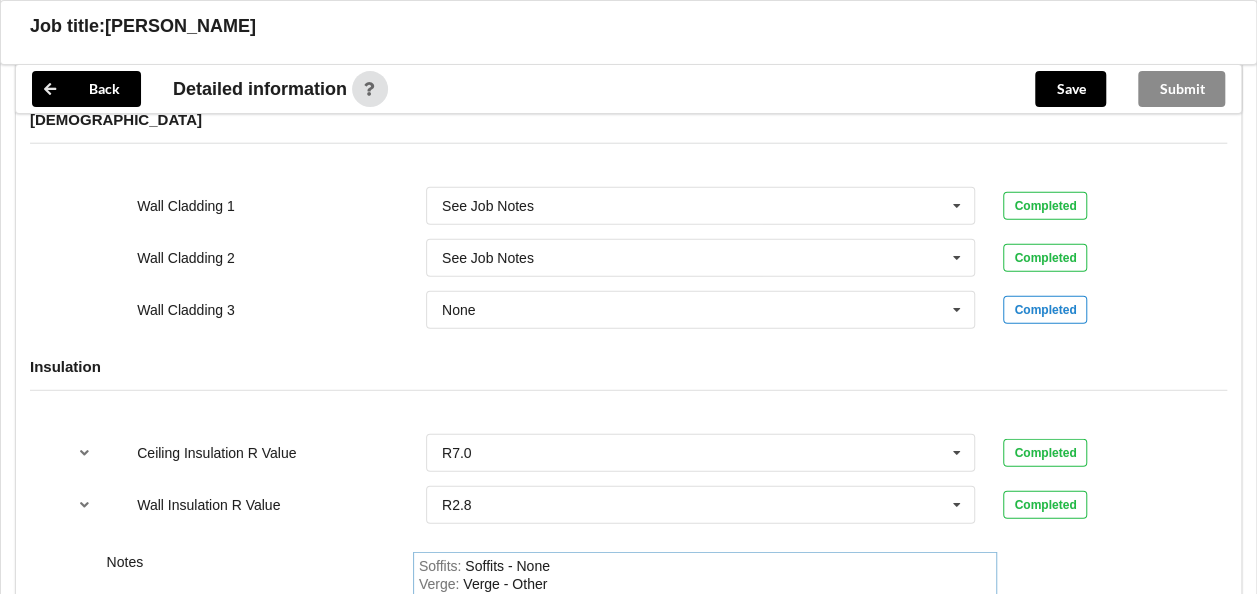 scroll, scrollTop: 2483, scrollLeft: 0, axis: vertical 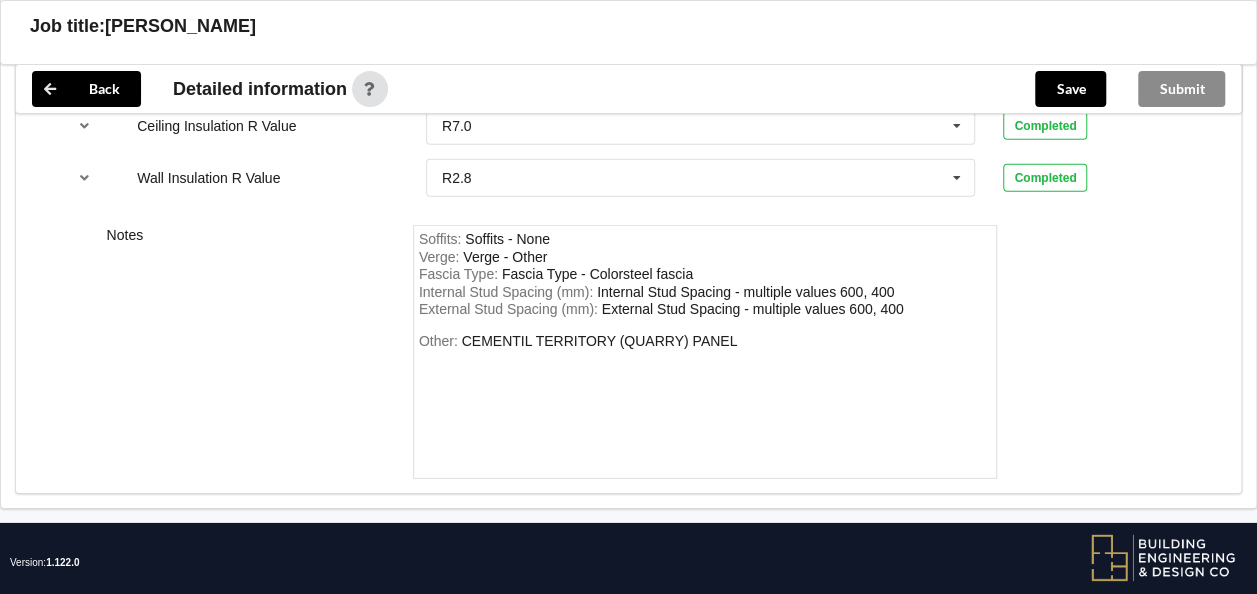 click on "Other:    CEMENTIL TERRITORY (QUARRY) PANEL" at bounding box center (705, 403) 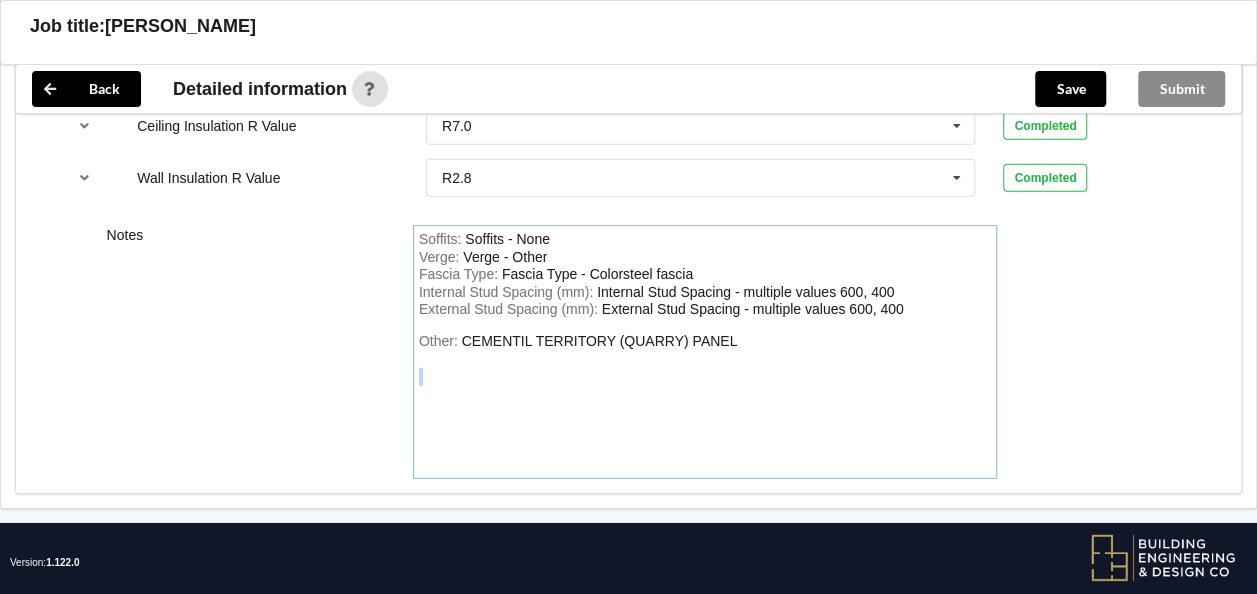 click on "Other:    CEMENTIL TERRITORY (QUARRY) PANEL" at bounding box center (705, 403) 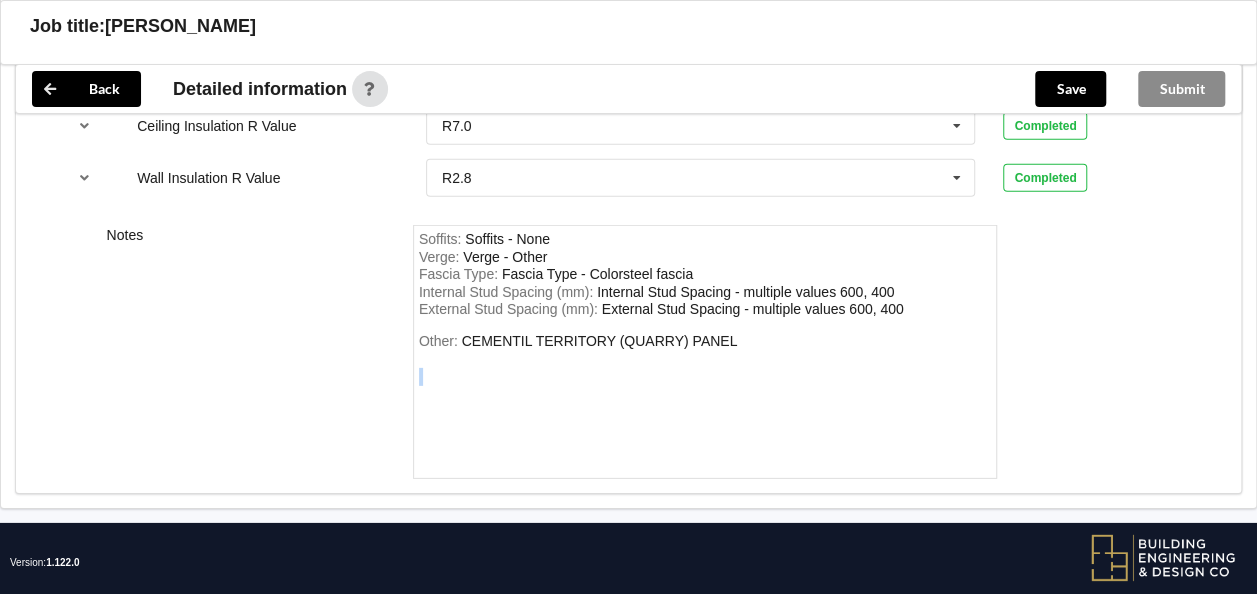 click on "Other:    CEMENTIL TERRITORY (QUARRY) PANEL" at bounding box center [705, 403] 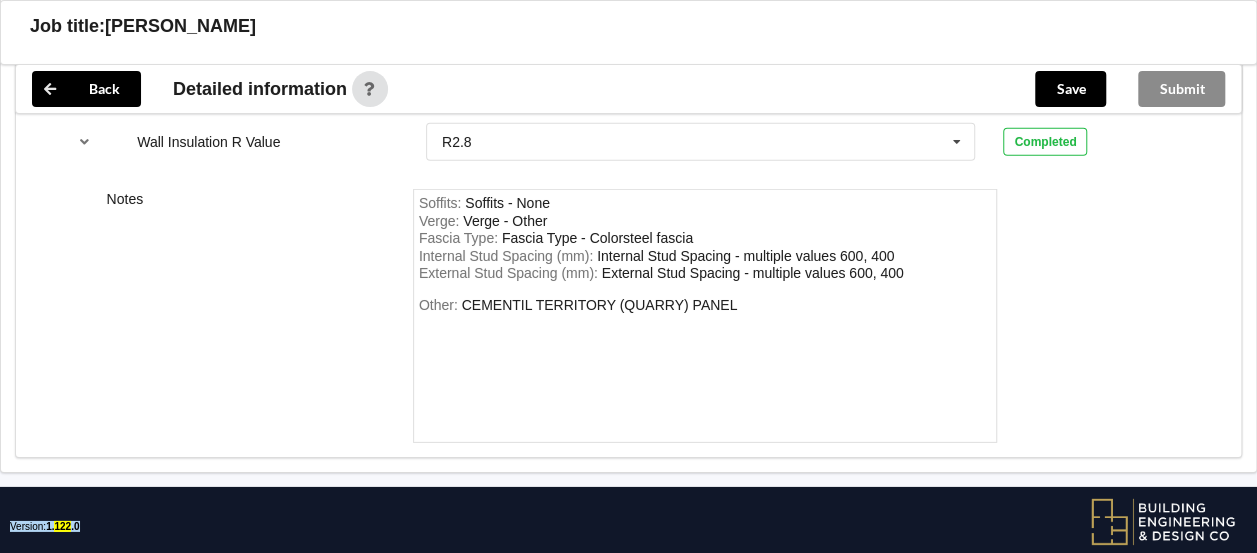 scroll, scrollTop: 2924, scrollLeft: 0, axis: vertical 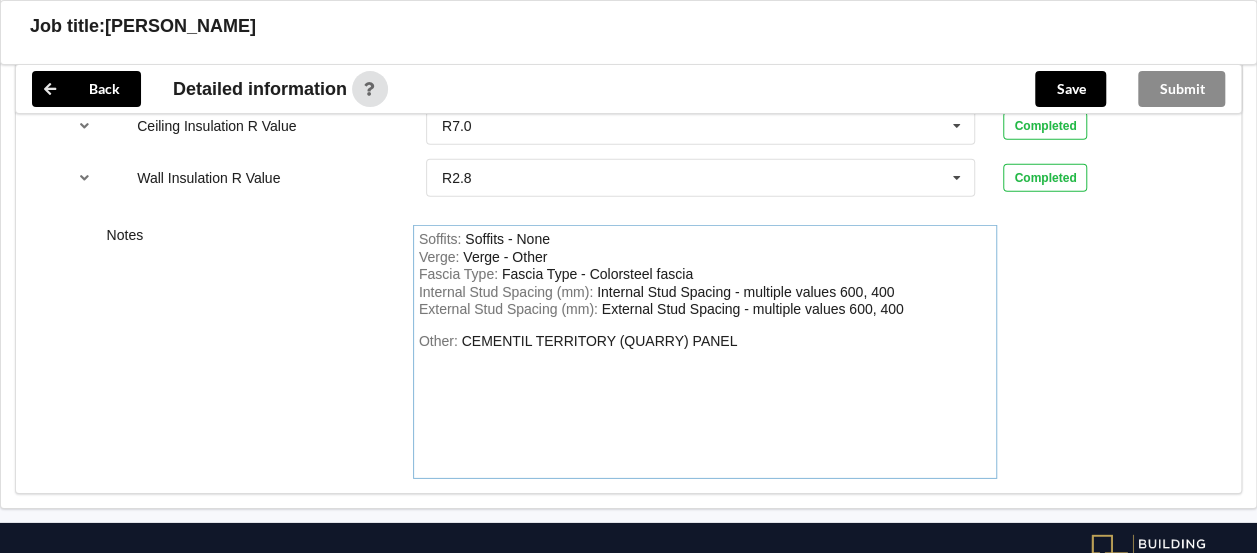 click on "Other:    CEMENTIL TERRITORY (QUARRY) PANEL" at bounding box center (705, 403) 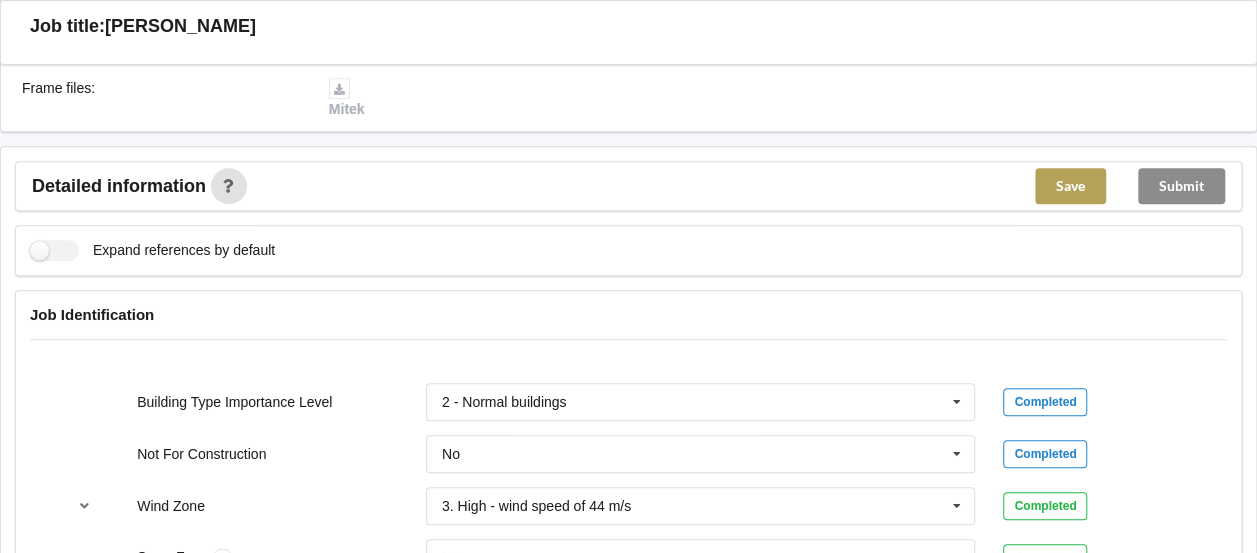 click on "Save" at bounding box center [1070, 186] 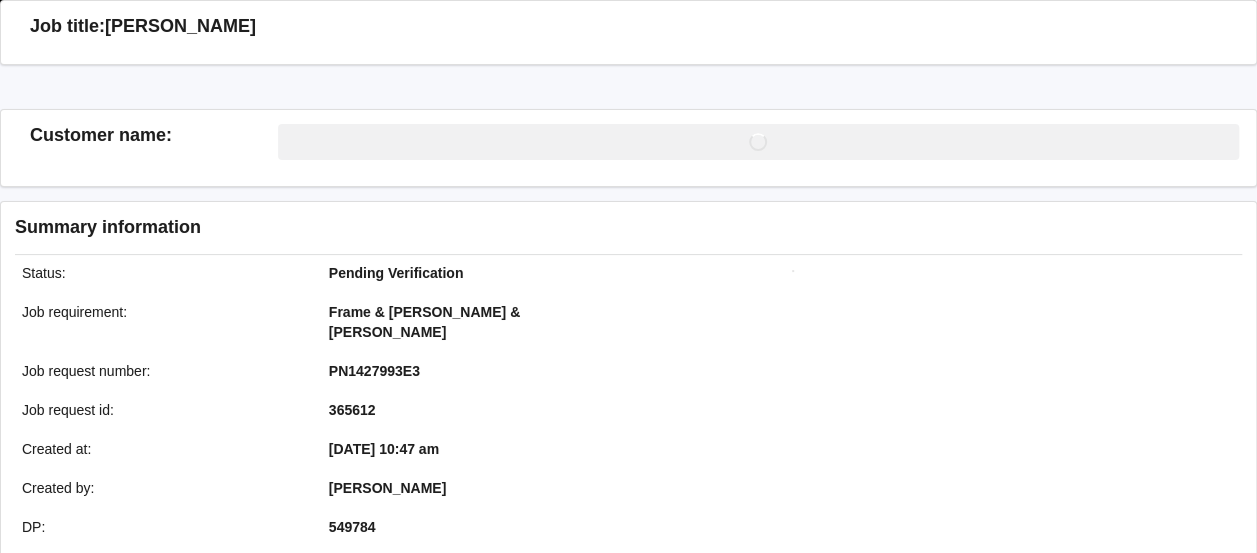 scroll, scrollTop: 683, scrollLeft: 0, axis: vertical 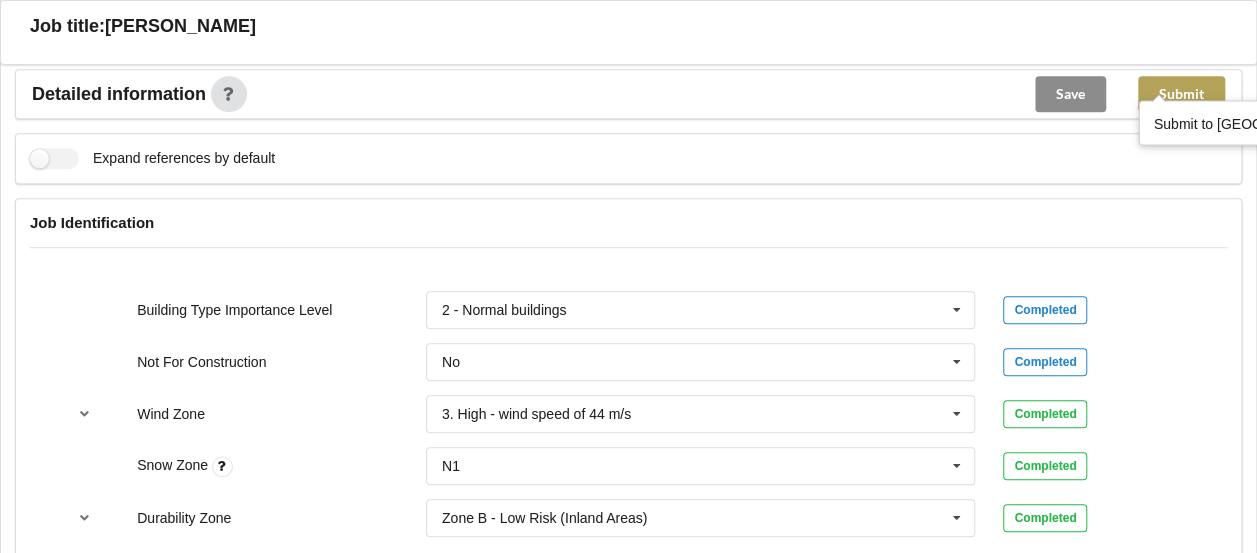click on "Submit" at bounding box center (1181, 94) 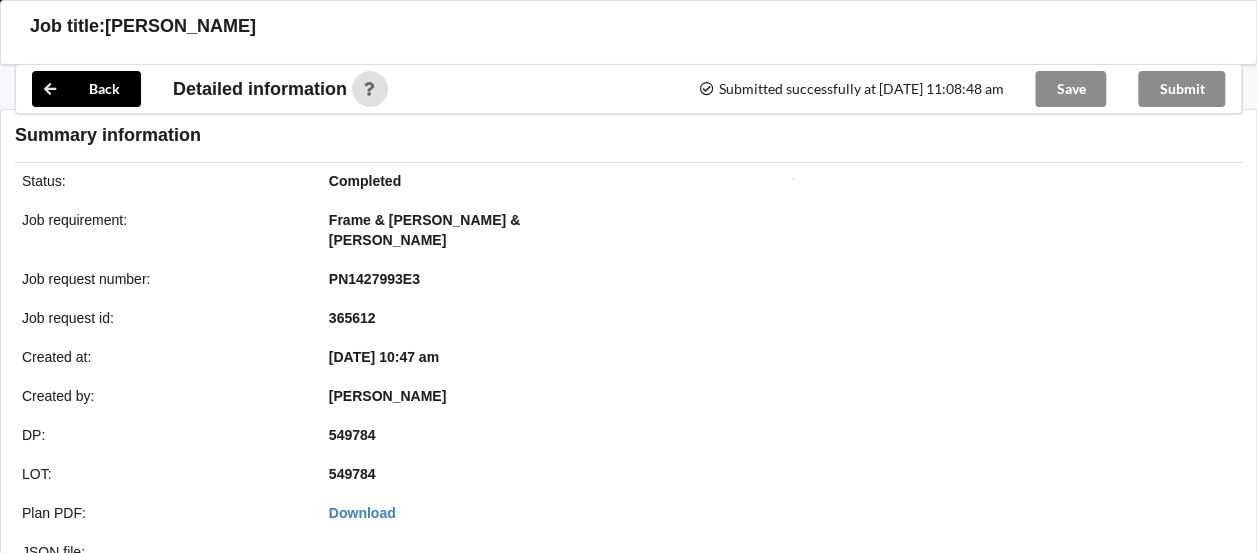 scroll, scrollTop: 683, scrollLeft: 0, axis: vertical 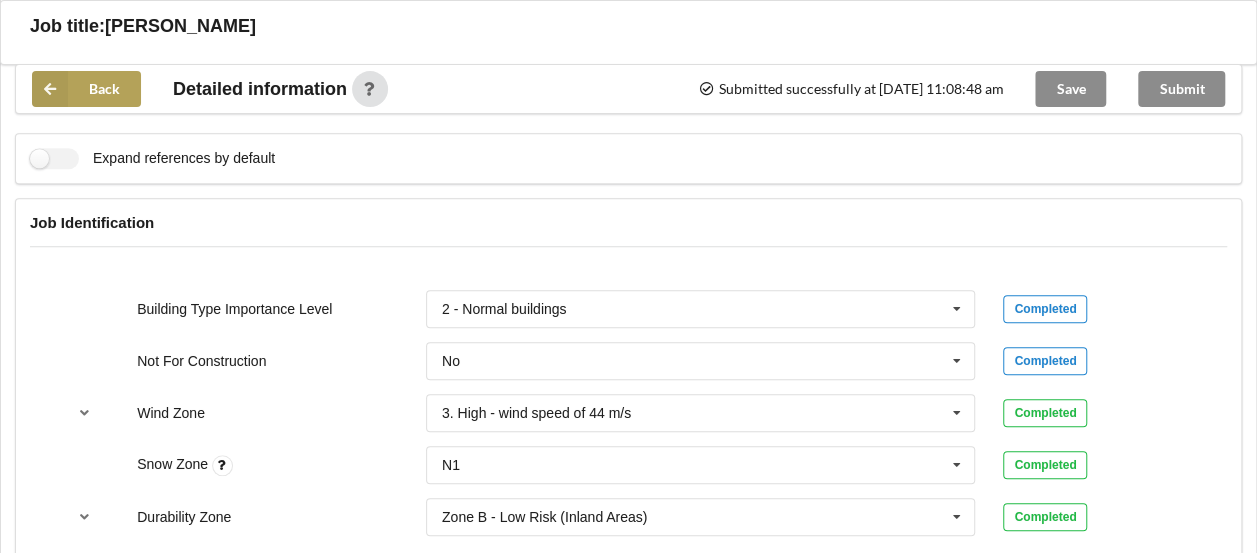 click on "Back" at bounding box center [86, 89] 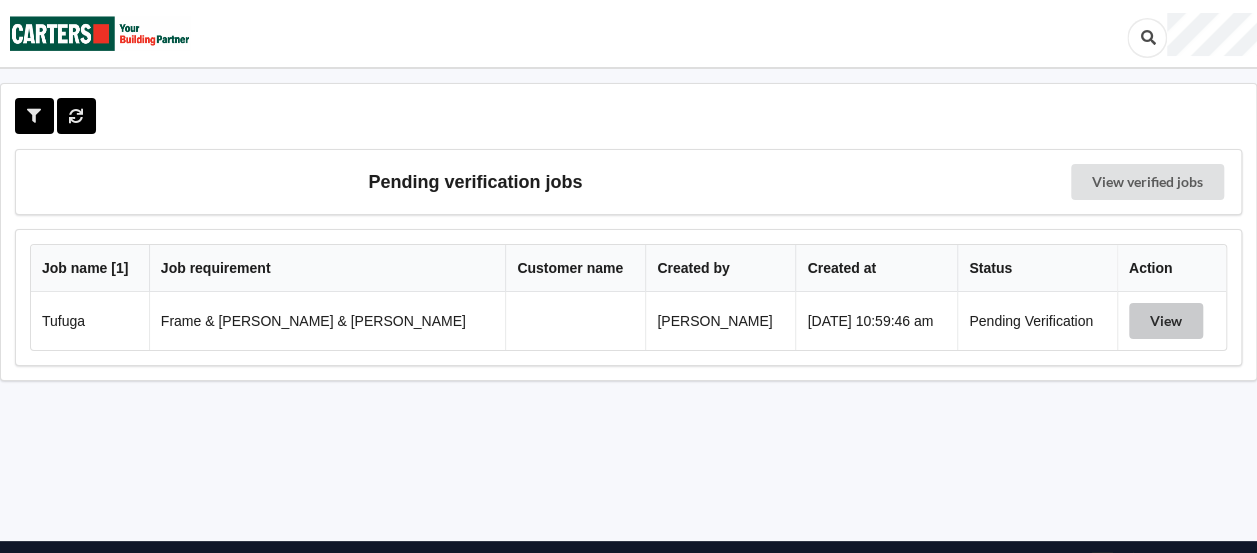 click on "View" at bounding box center [1166, 321] 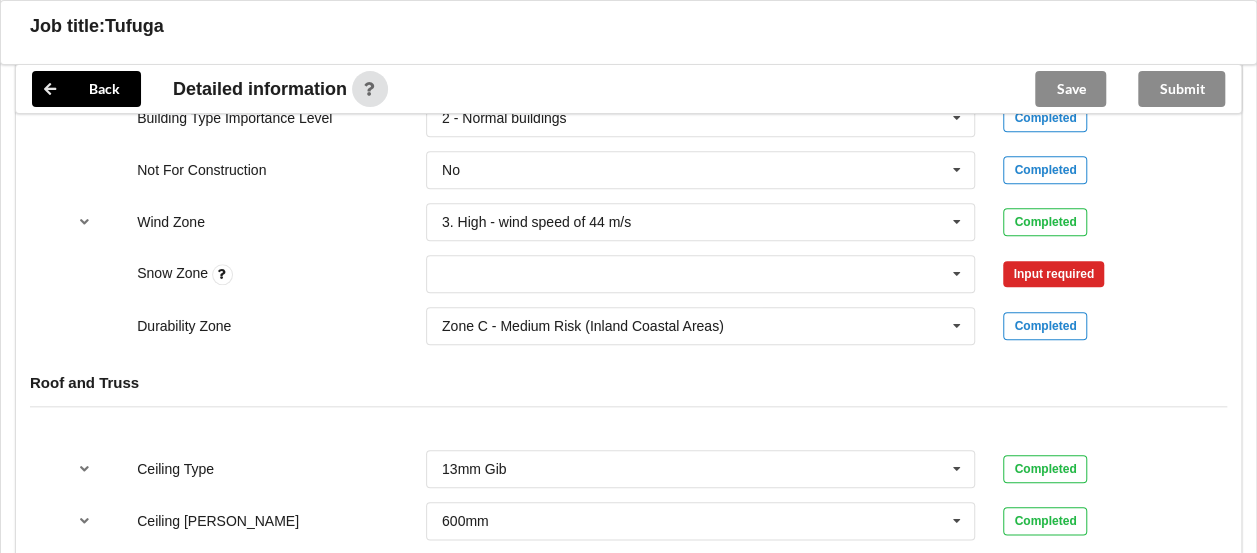 scroll, scrollTop: 900, scrollLeft: 0, axis: vertical 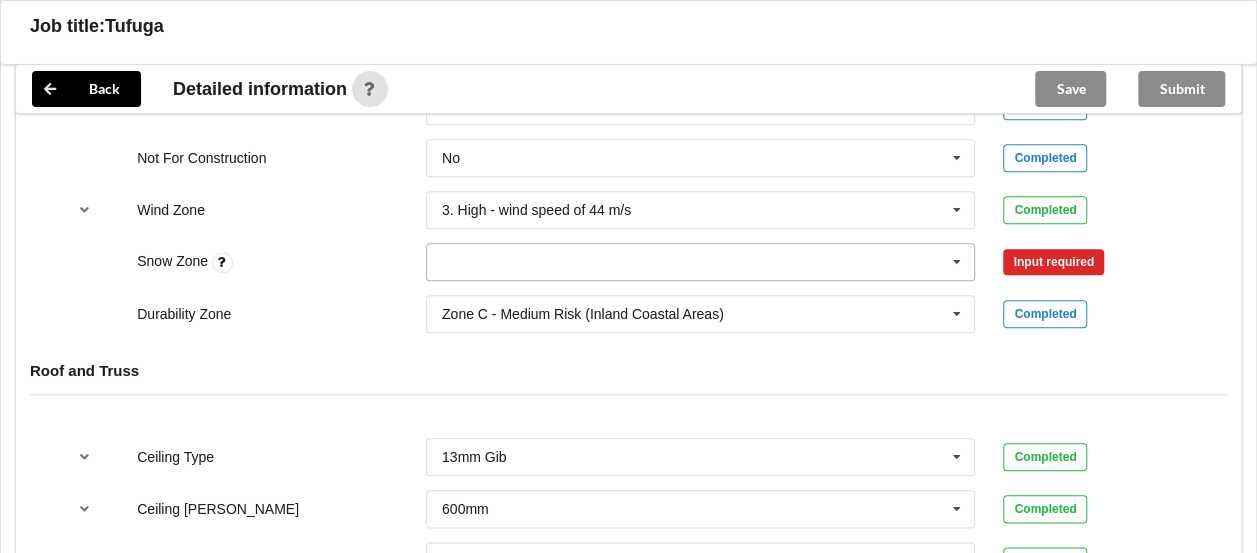 click at bounding box center (702, 262) 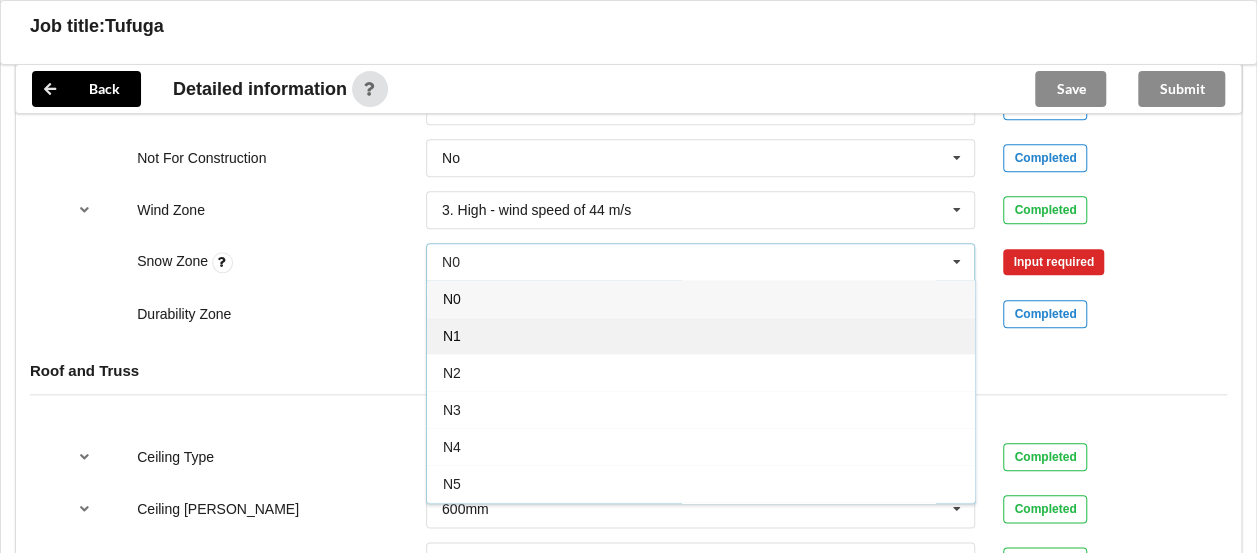 click on "N1" at bounding box center [452, 336] 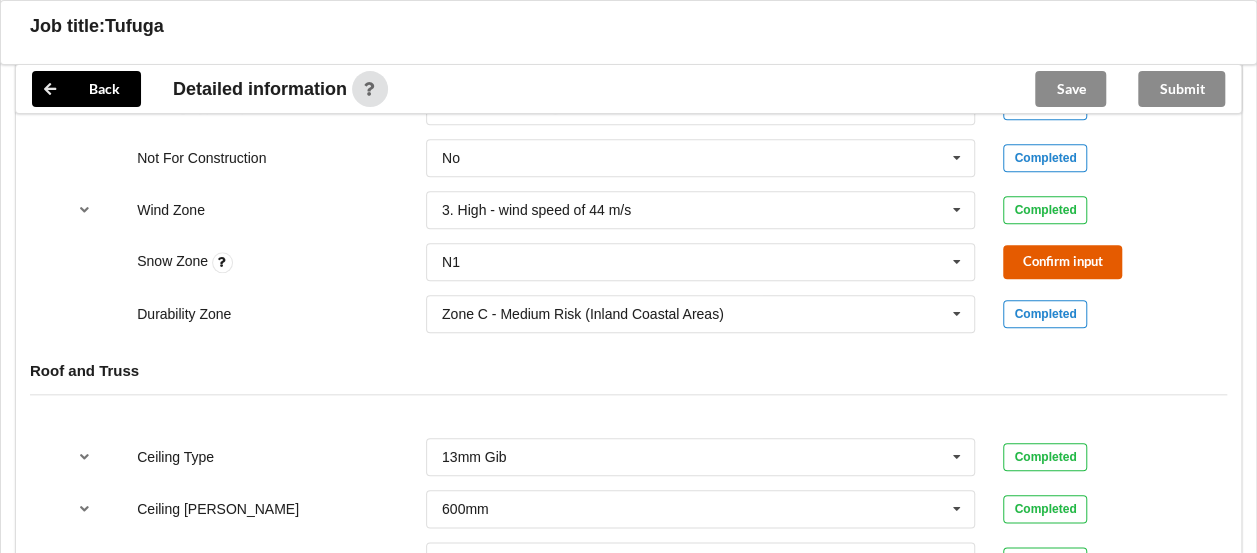 click on "Confirm input" at bounding box center [1062, 261] 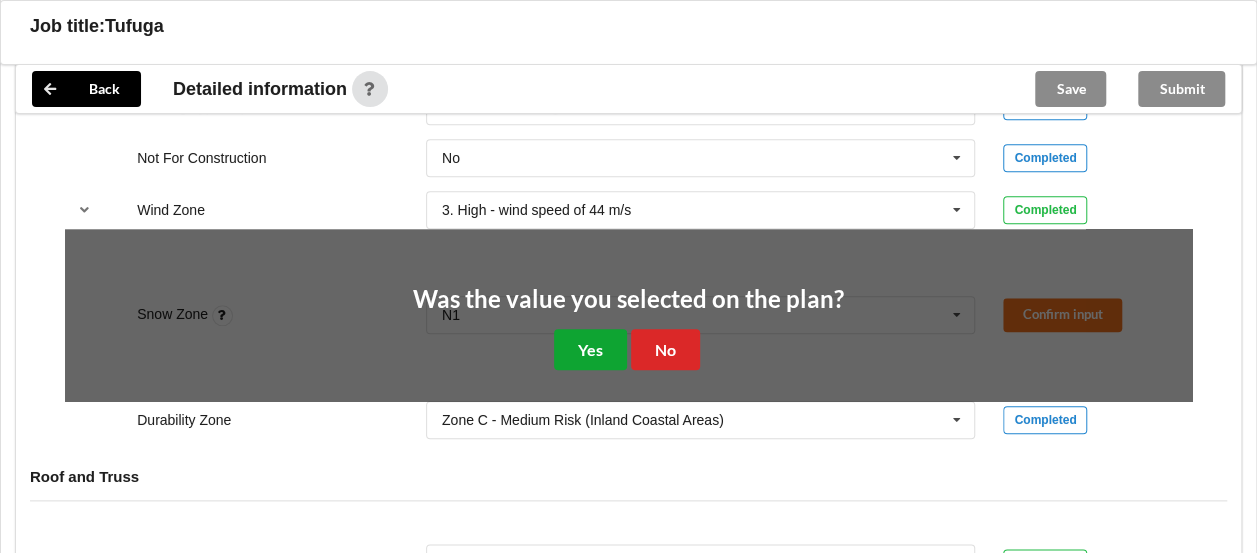 click on "Yes" at bounding box center [590, 349] 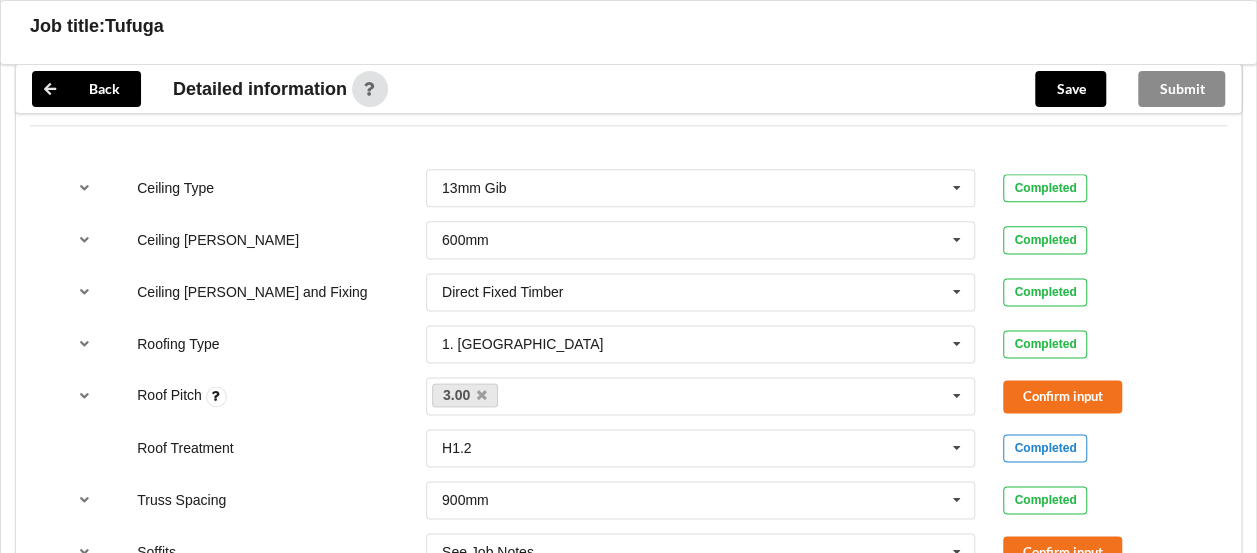 scroll, scrollTop: 1200, scrollLeft: 0, axis: vertical 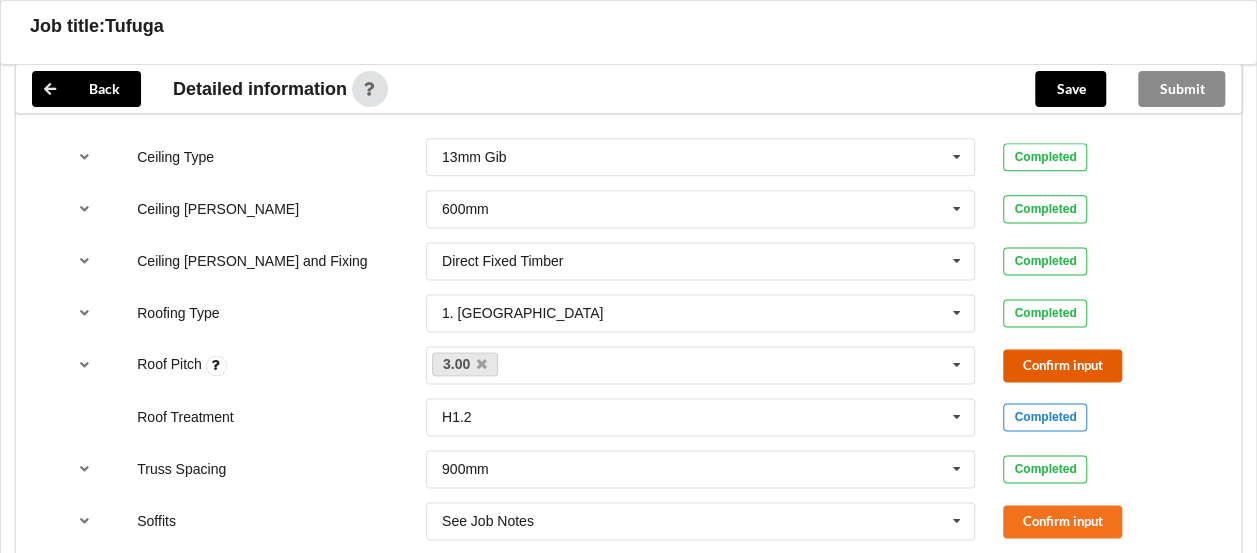 click on "Confirm input" at bounding box center (1062, 365) 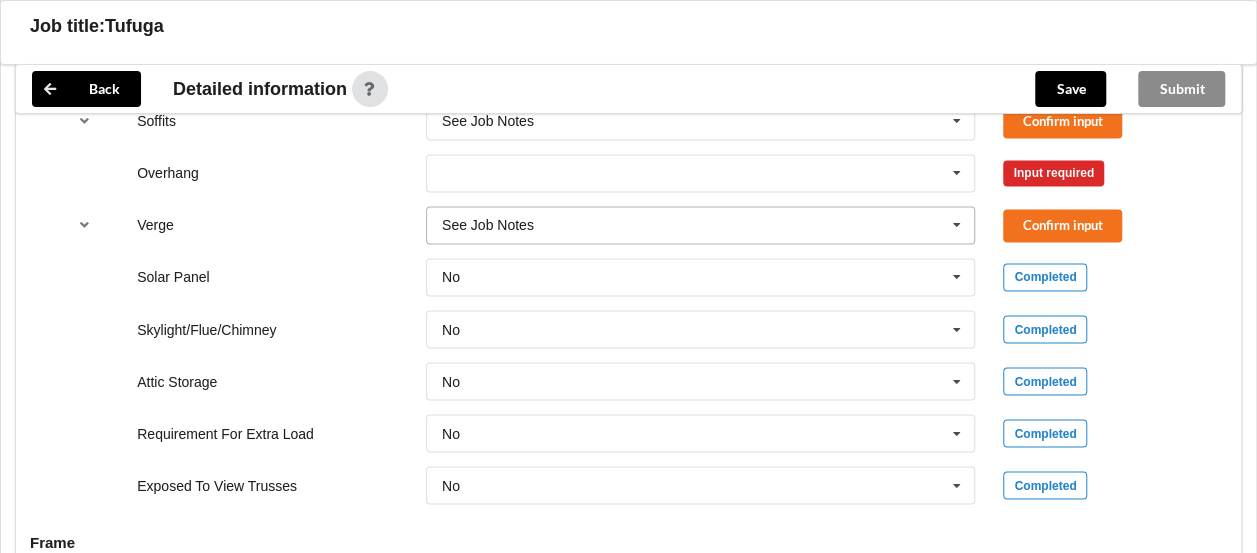 scroll, scrollTop: 1500, scrollLeft: 0, axis: vertical 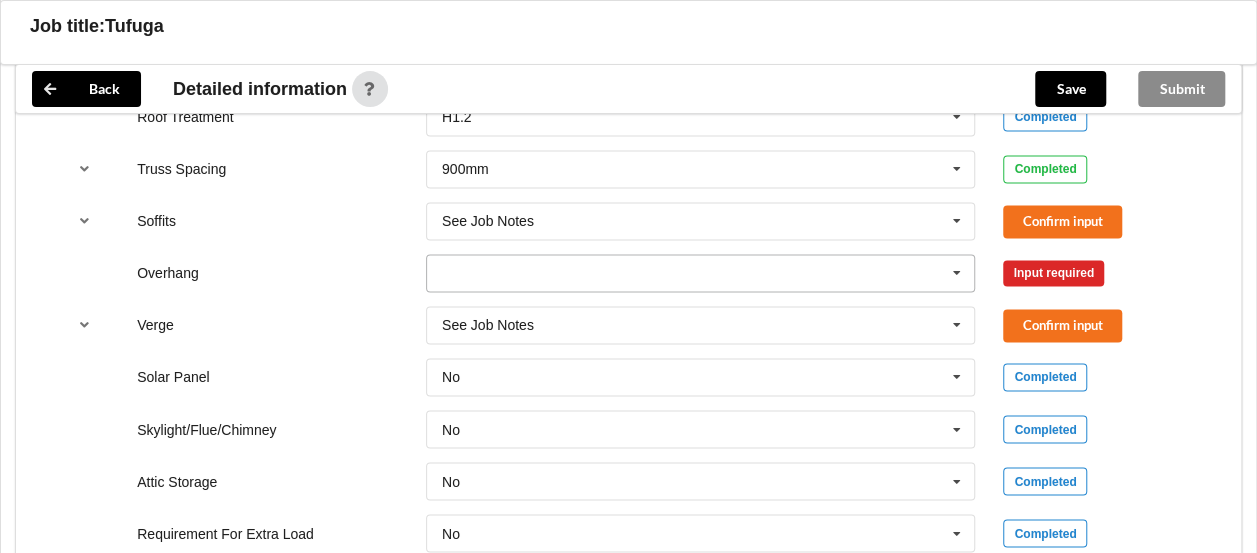 click at bounding box center (957, 273) 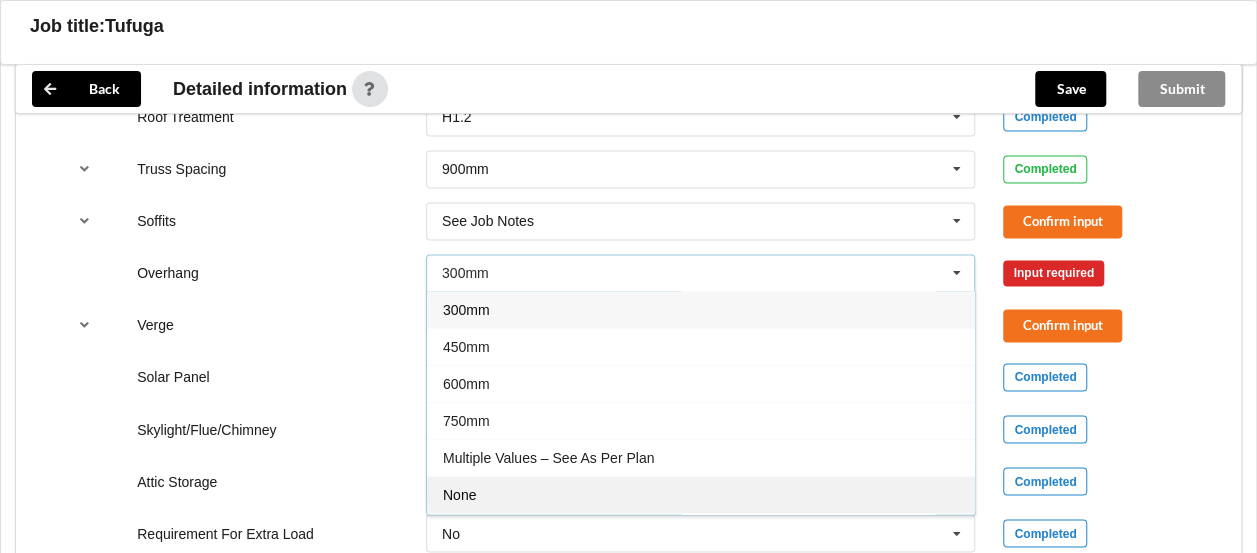 click on "None" at bounding box center (701, 494) 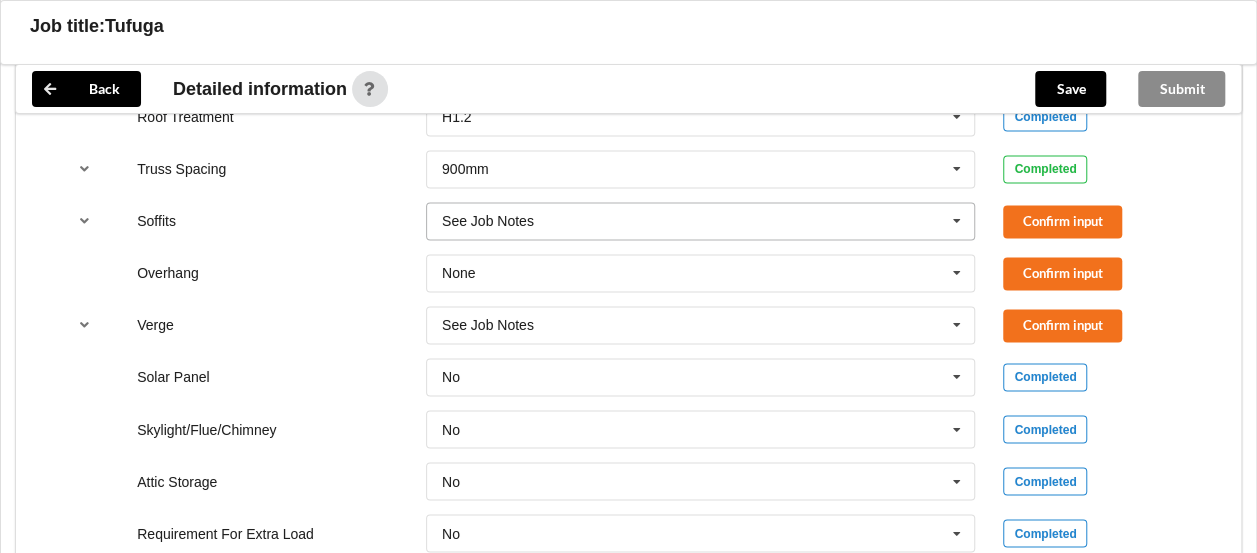click at bounding box center [957, 221] 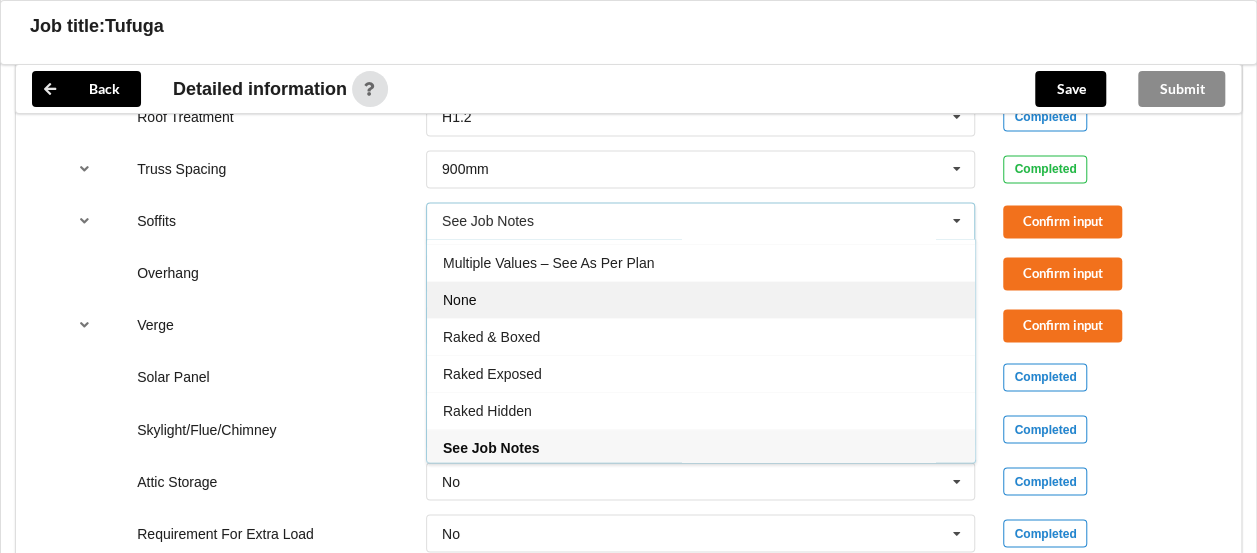 click on "None" at bounding box center [701, 299] 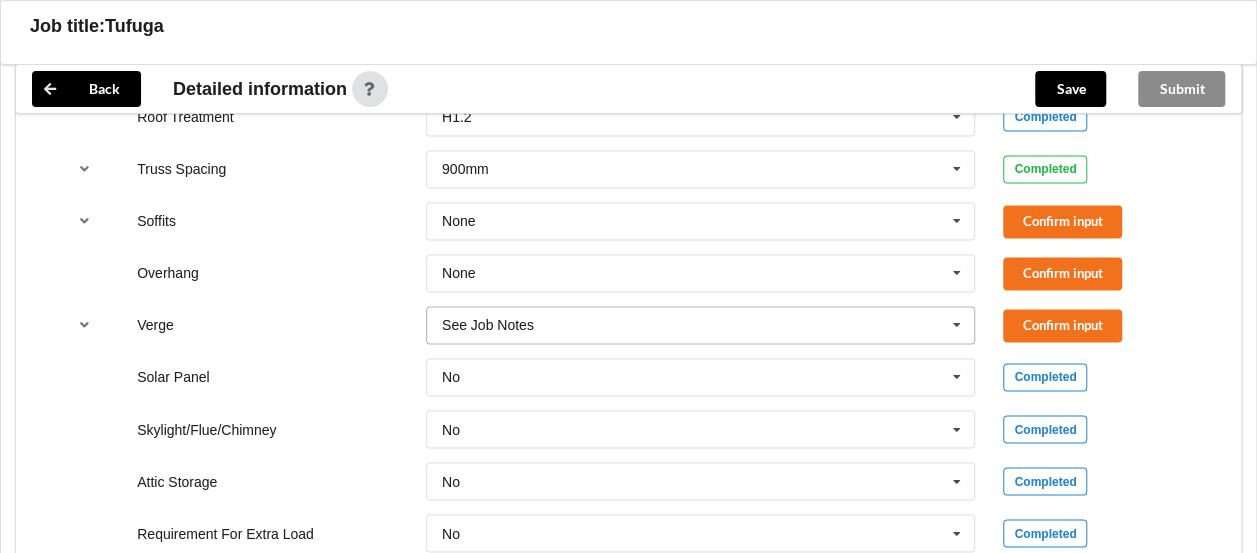 click at bounding box center (702, 325) 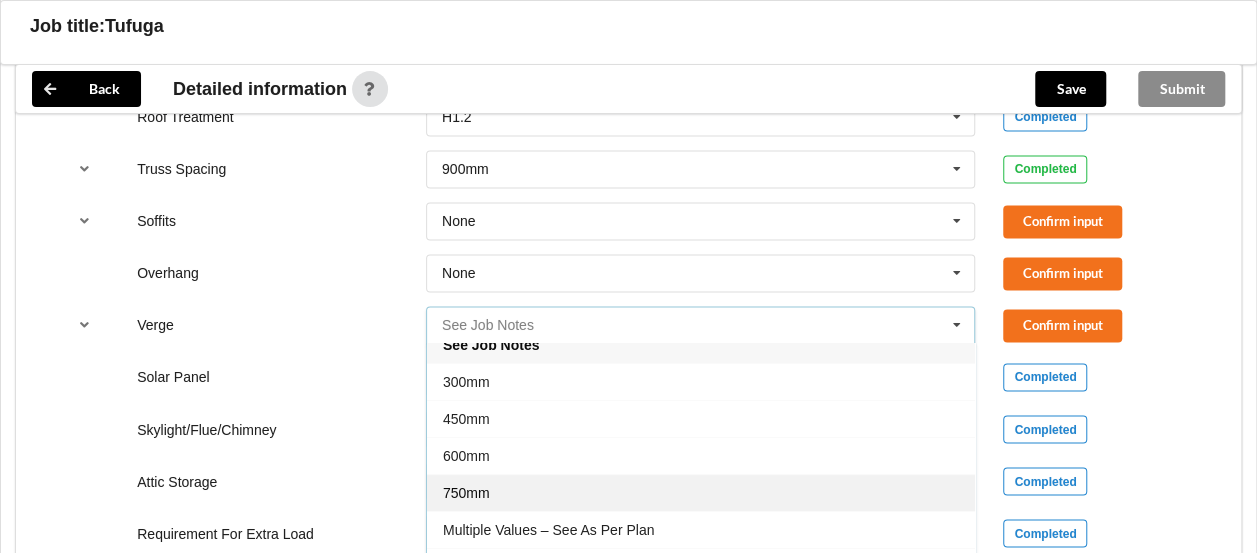 scroll, scrollTop: 32, scrollLeft: 0, axis: vertical 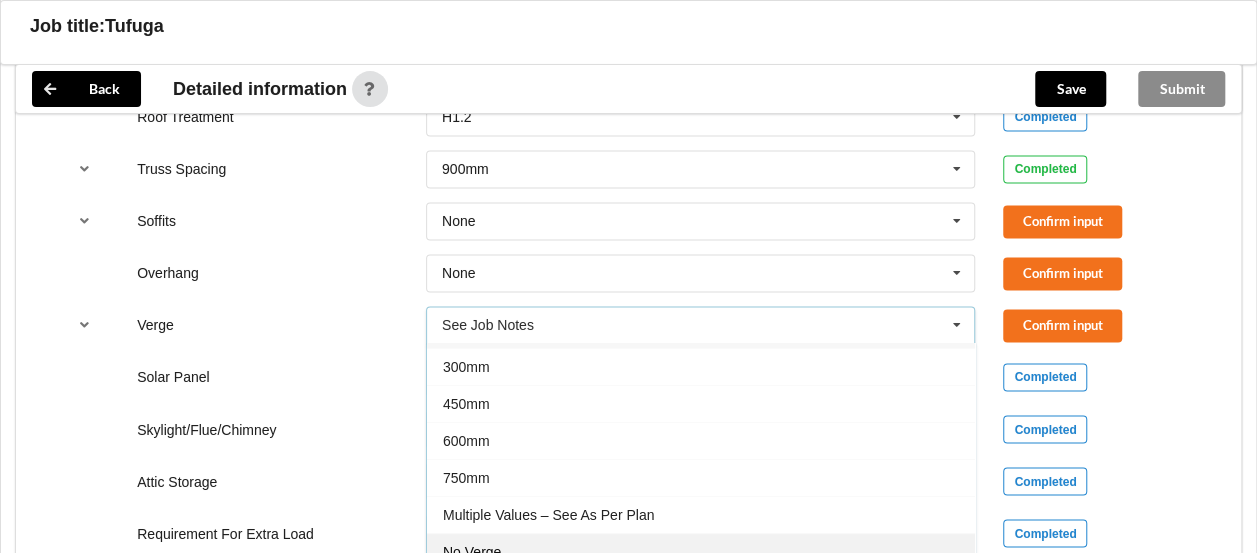click on "No Verge" at bounding box center (472, 552) 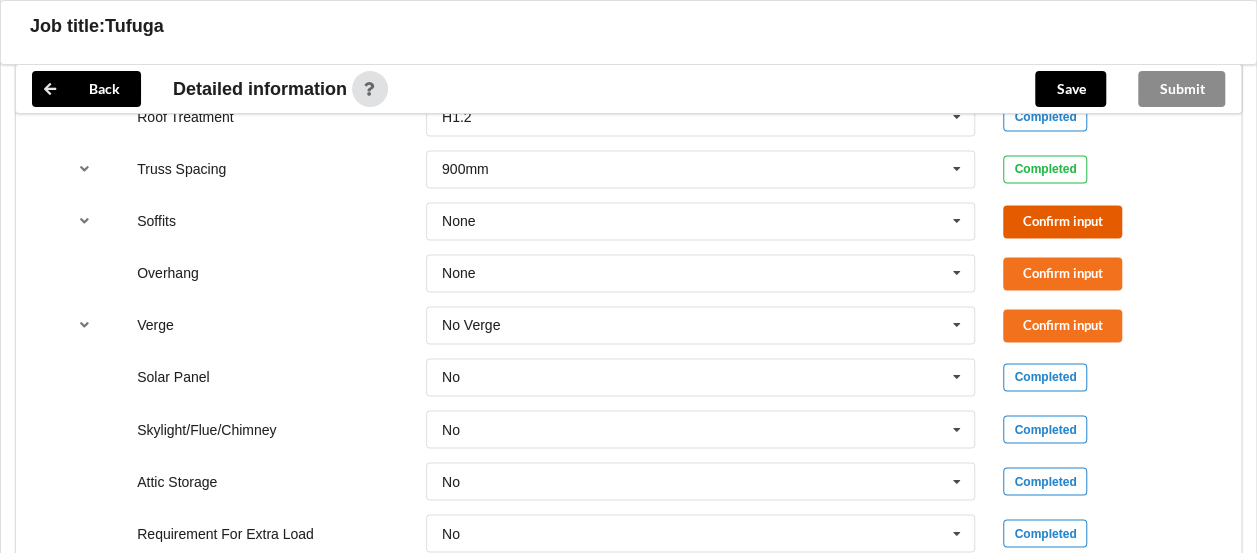 click on "Confirm input" at bounding box center (1062, 221) 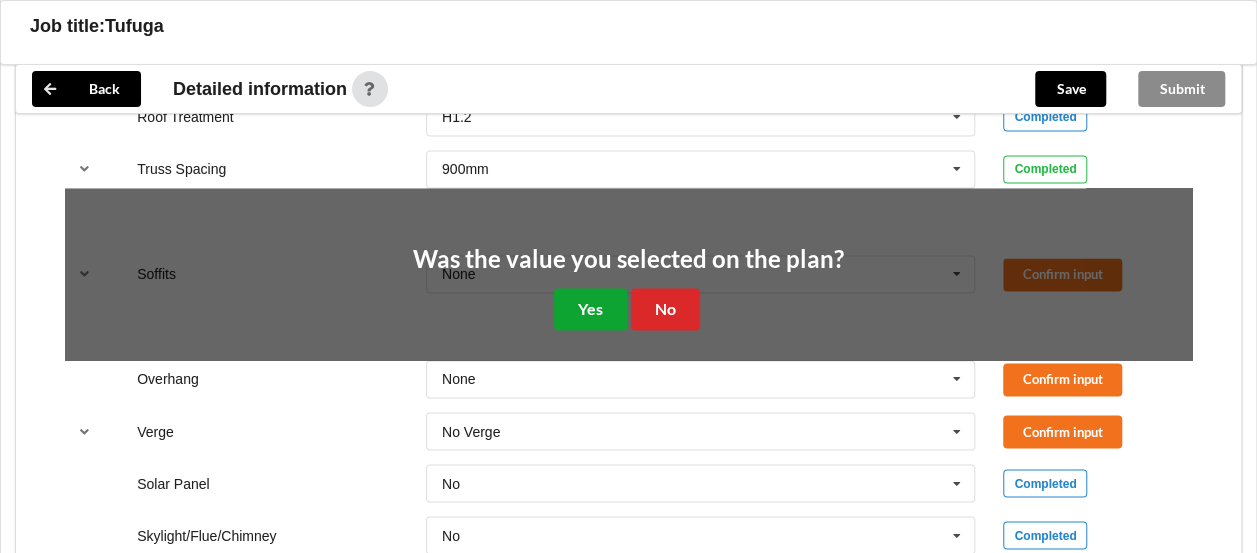 click on "Yes" at bounding box center (590, 308) 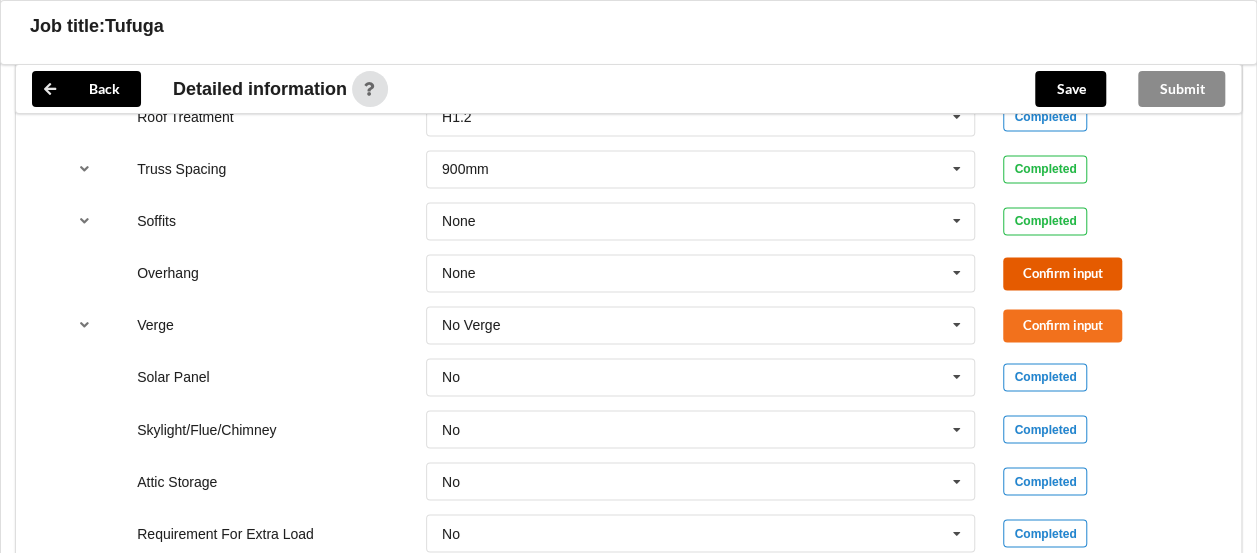 click on "Confirm input" at bounding box center (1062, 273) 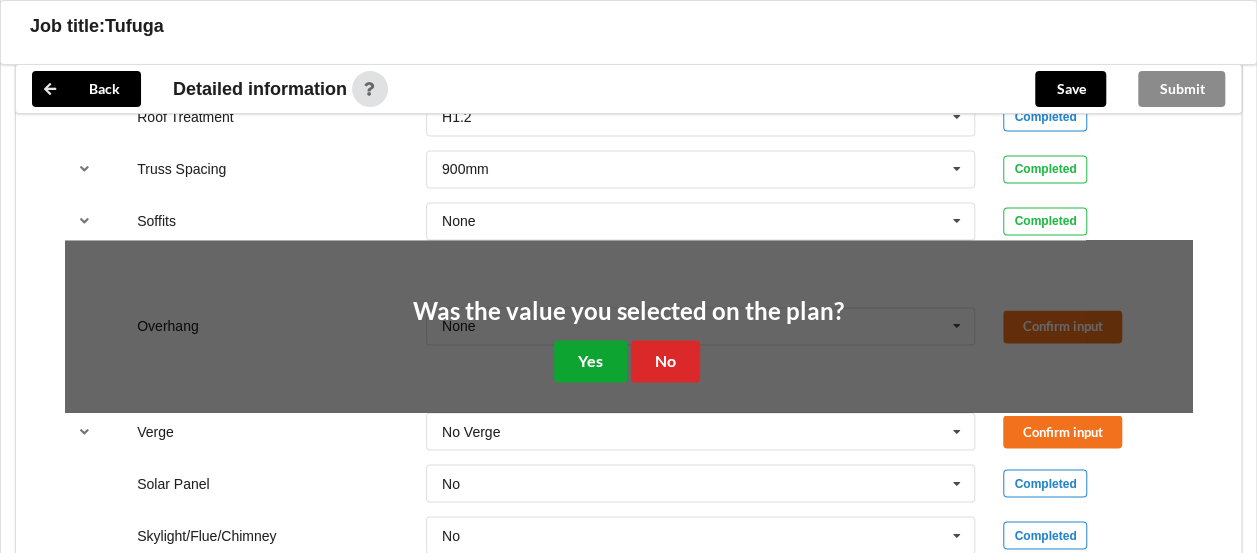 click on "Yes" at bounding box center [590, 360] 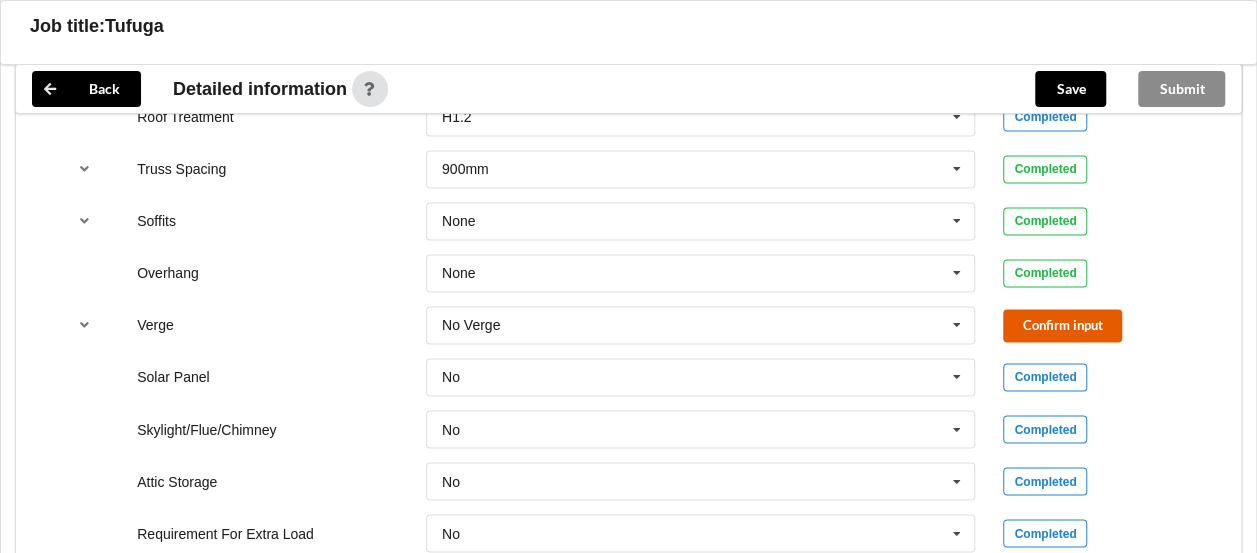 click on "Confirm input" at bounding box center (1062, 325) 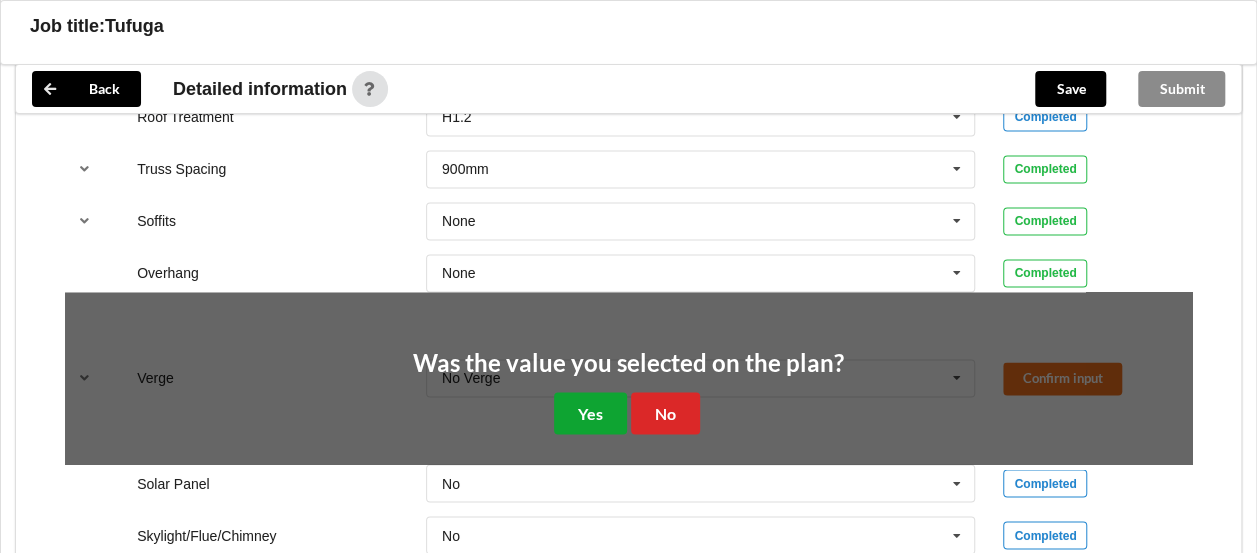 click on "Yes" at bounding box center [590, 412] 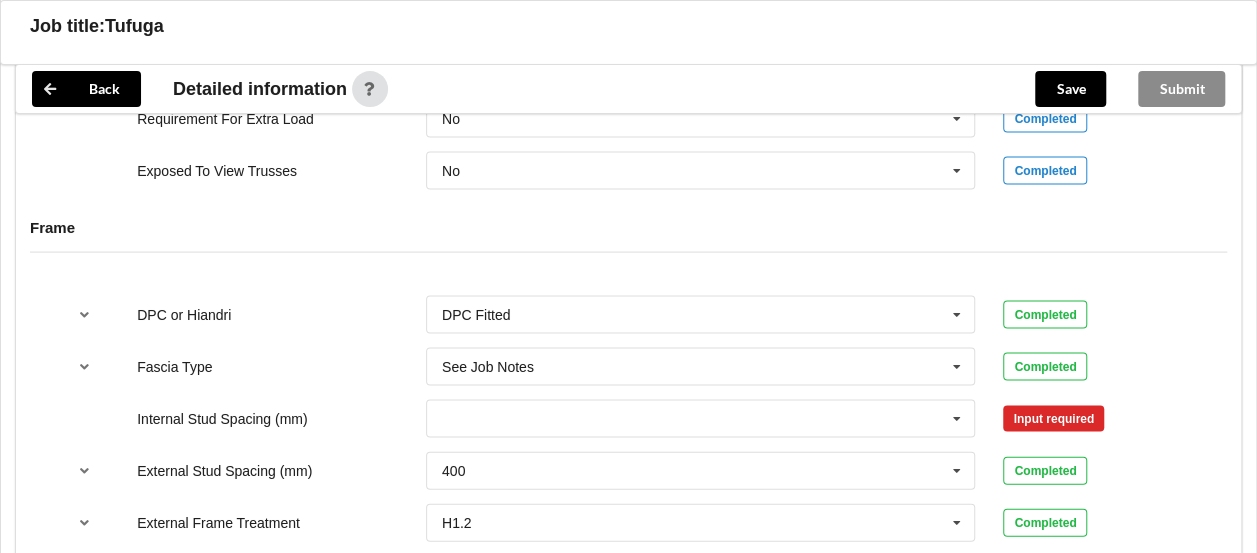 scroll, scrollTop: 2000, scrollLeft: 0, axis: vertical 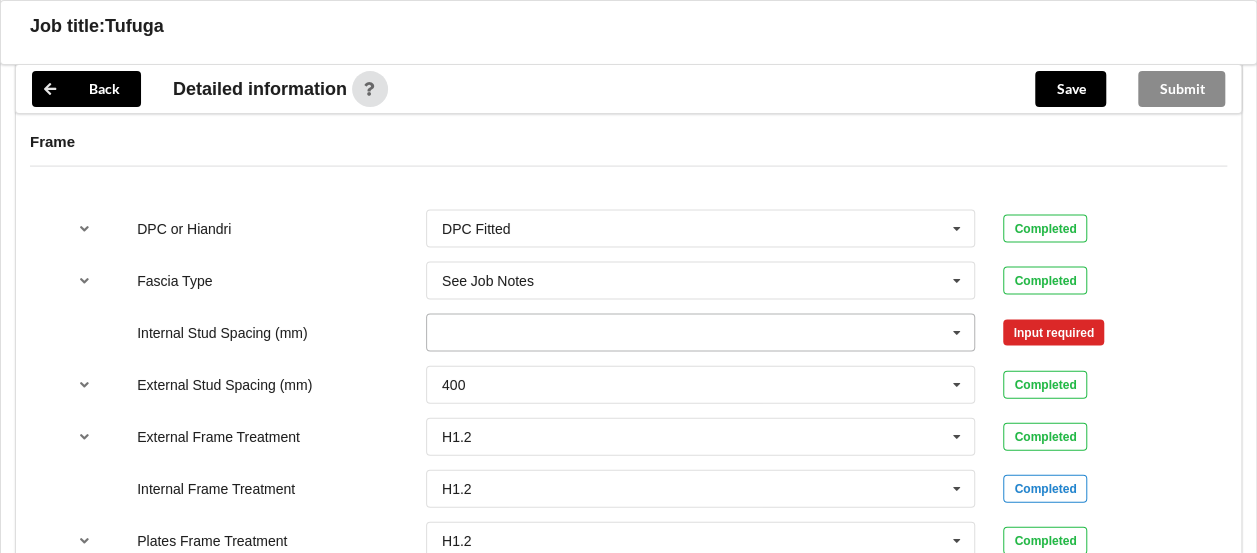 click at bounding box center (702, 333) 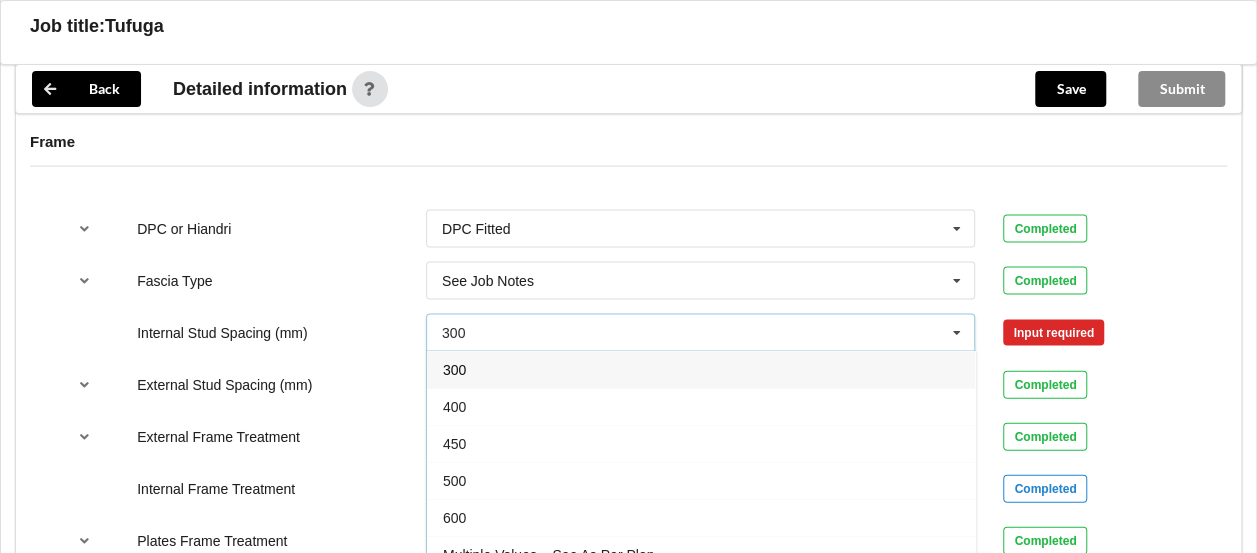 click on "400" at bounding box center [701, 406] 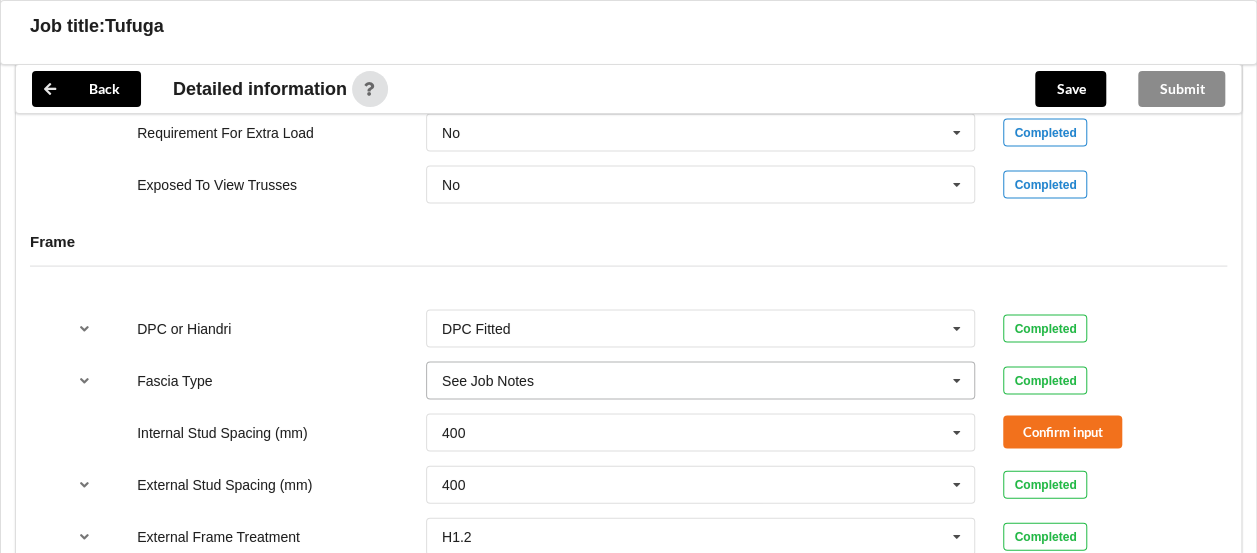 scroll, scrollTop: 2000, scrollLeft: 0, axis: vertical 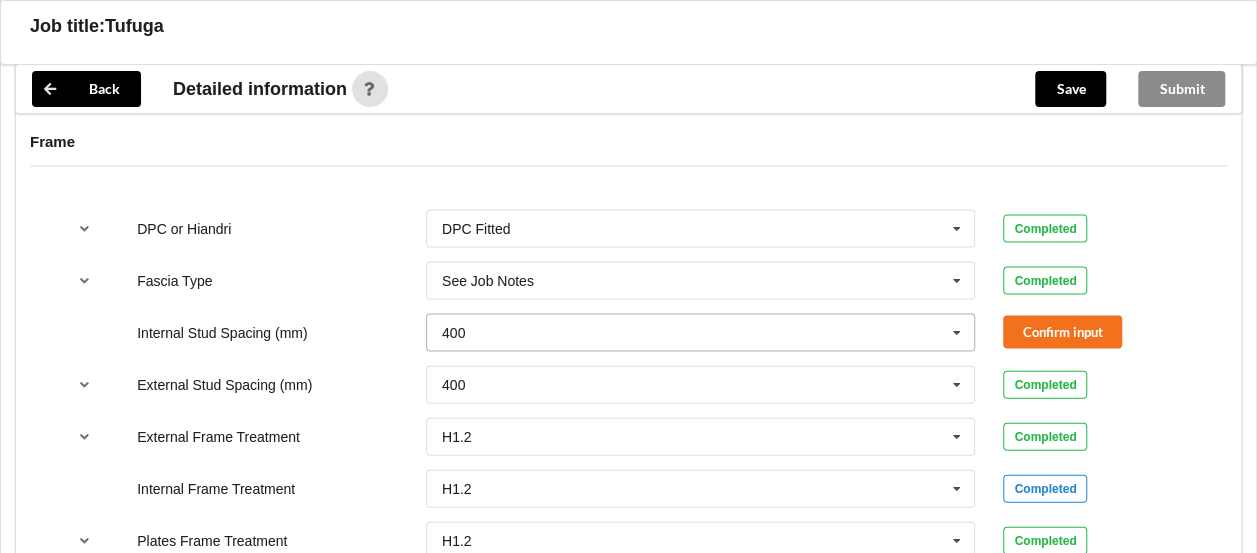 click at bounding box center (702, 333) 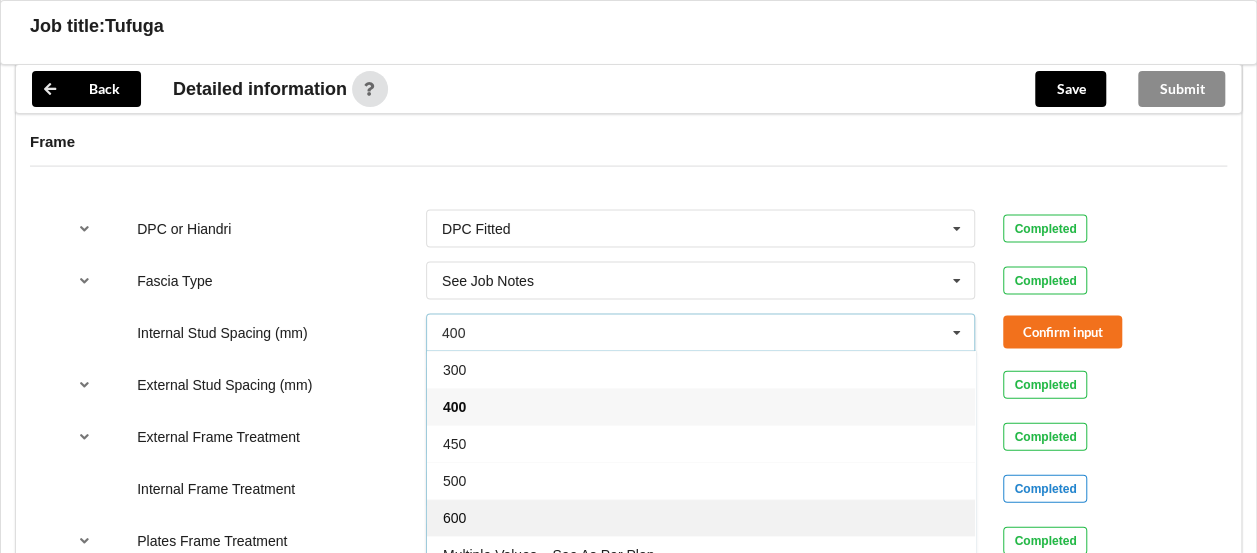 click on "600" at bounding box center [454, 518] 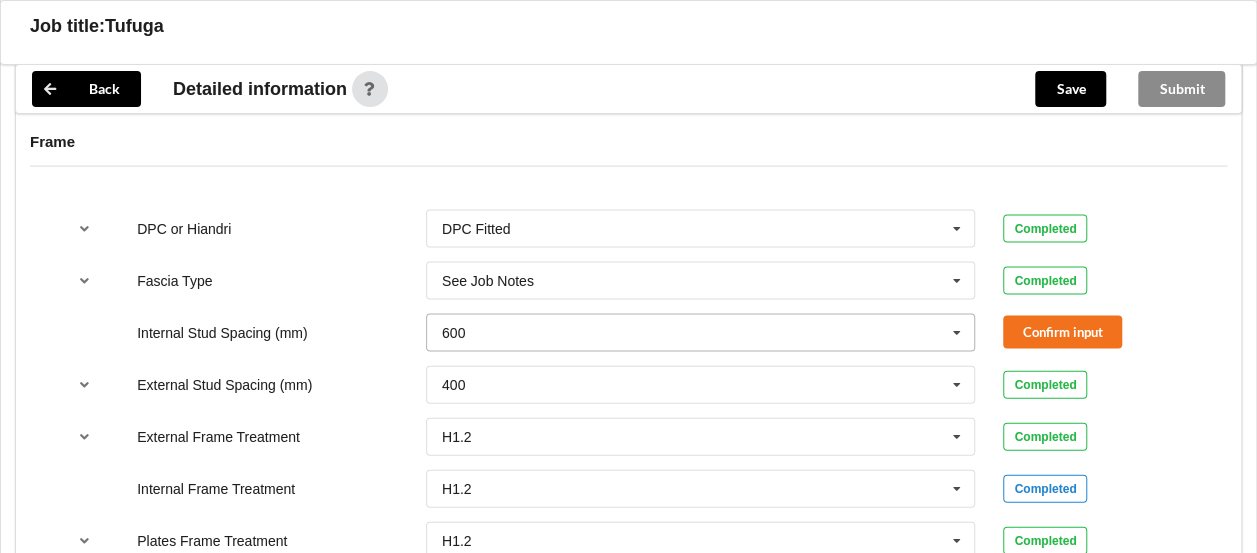 scroll, scrollTop: 2100, scrollLeft: 0, axis: vertical 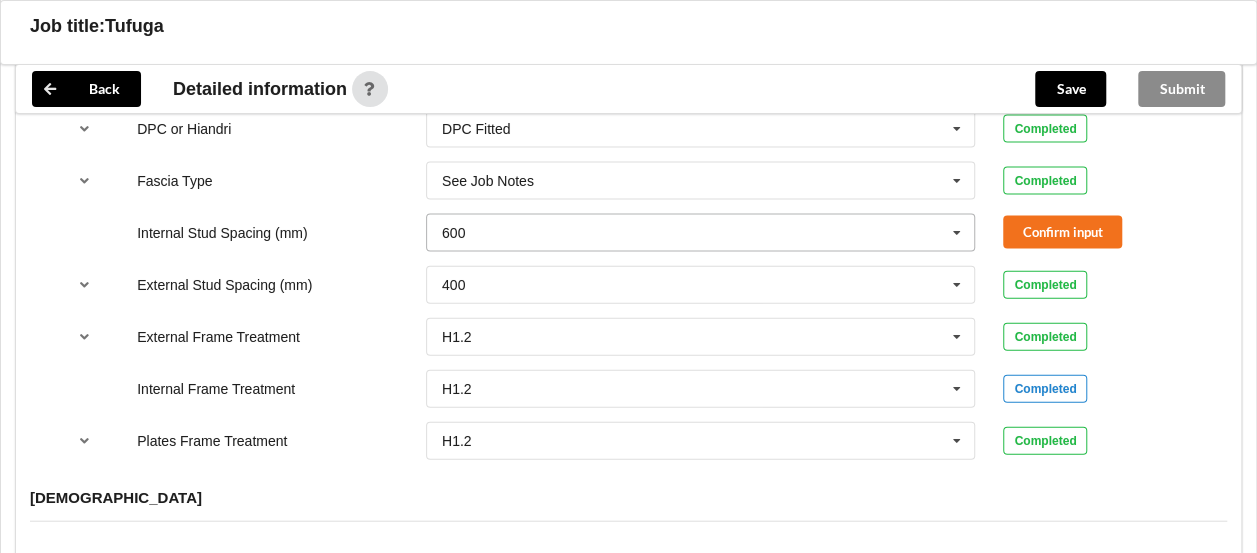 click at bounding box center [957, 233] 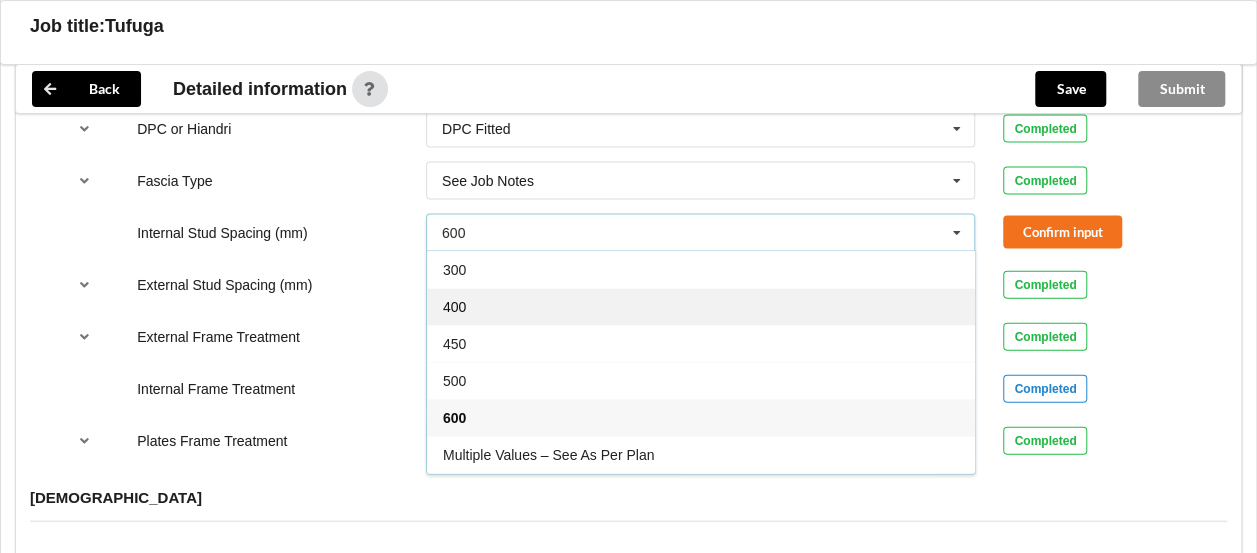 click on "400" at bounding box center (701, 306) 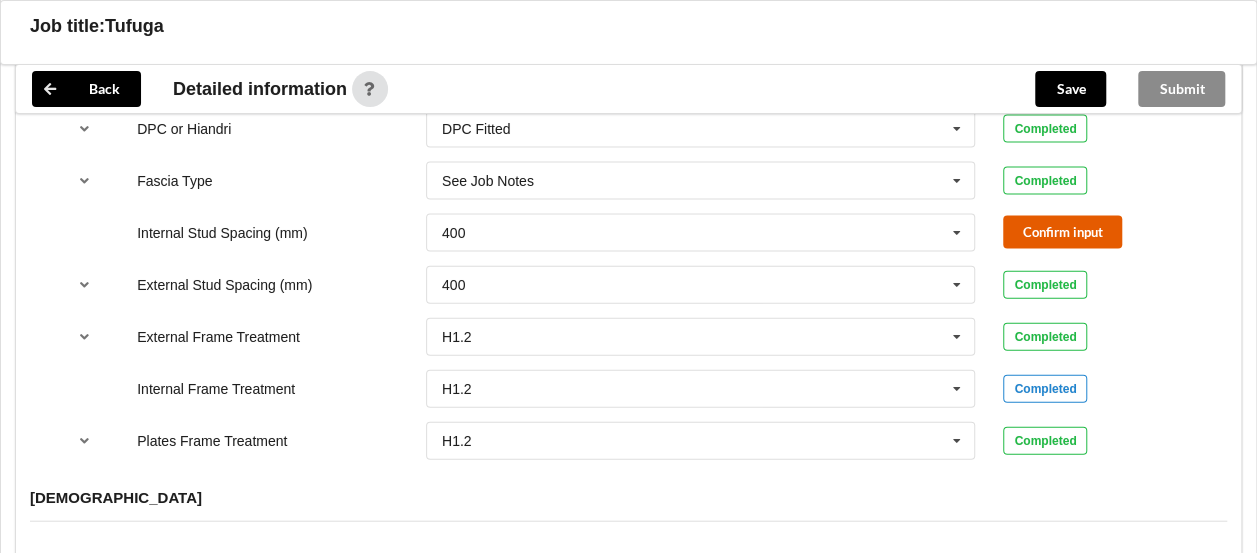 click on "Confirm input" at bounding box center (1062, 232) 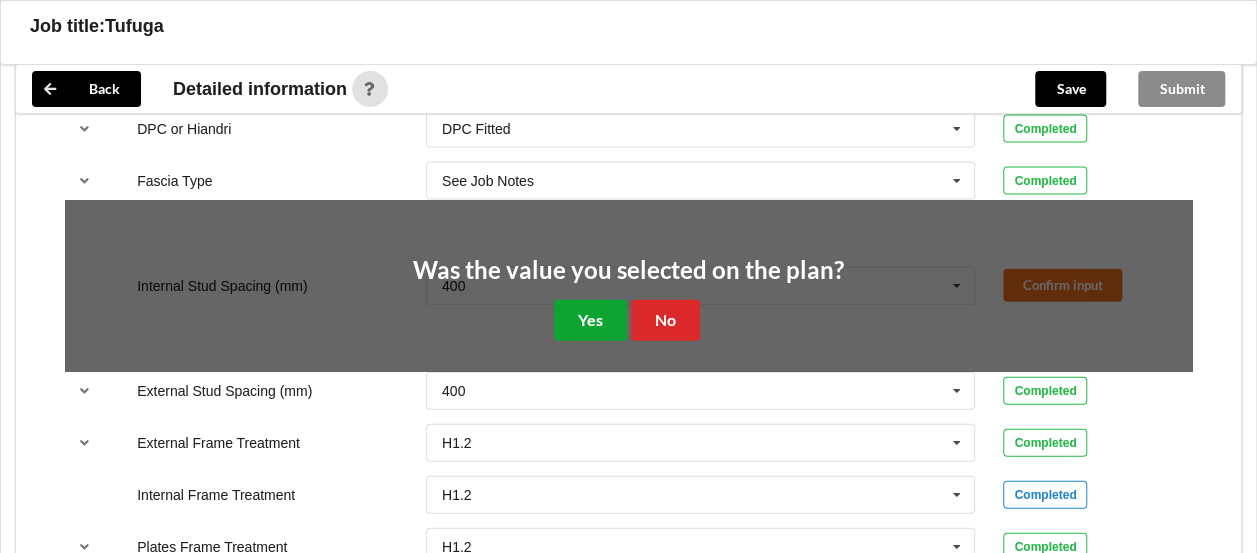 click on "Yes" at bounding box center (590, 320) 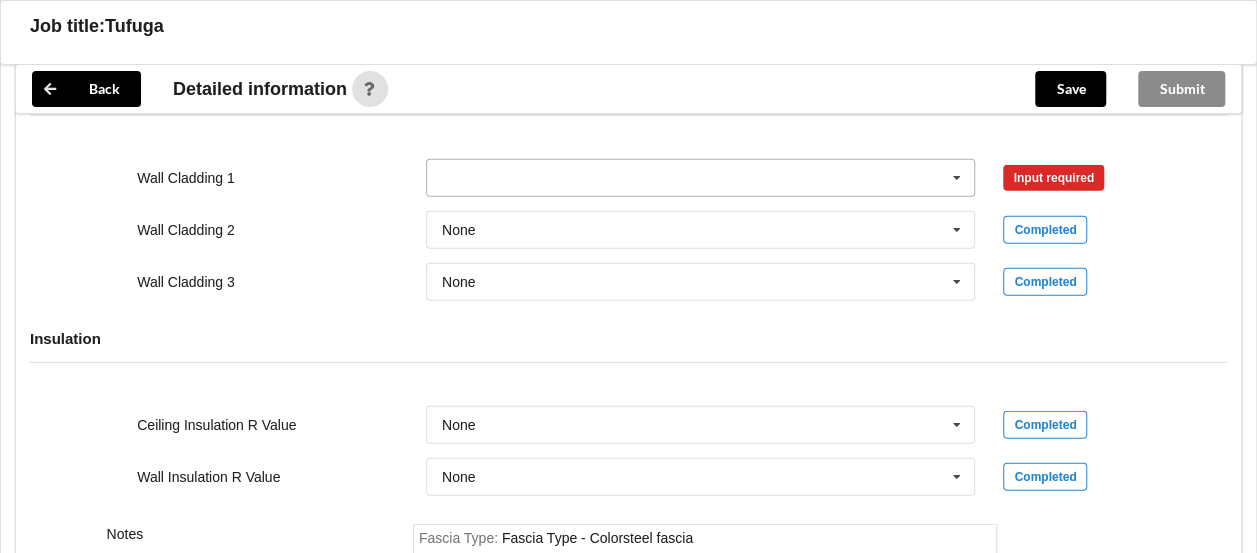 scroll, scrollTop: 2276, scrollLeft: 0, axis: vertical 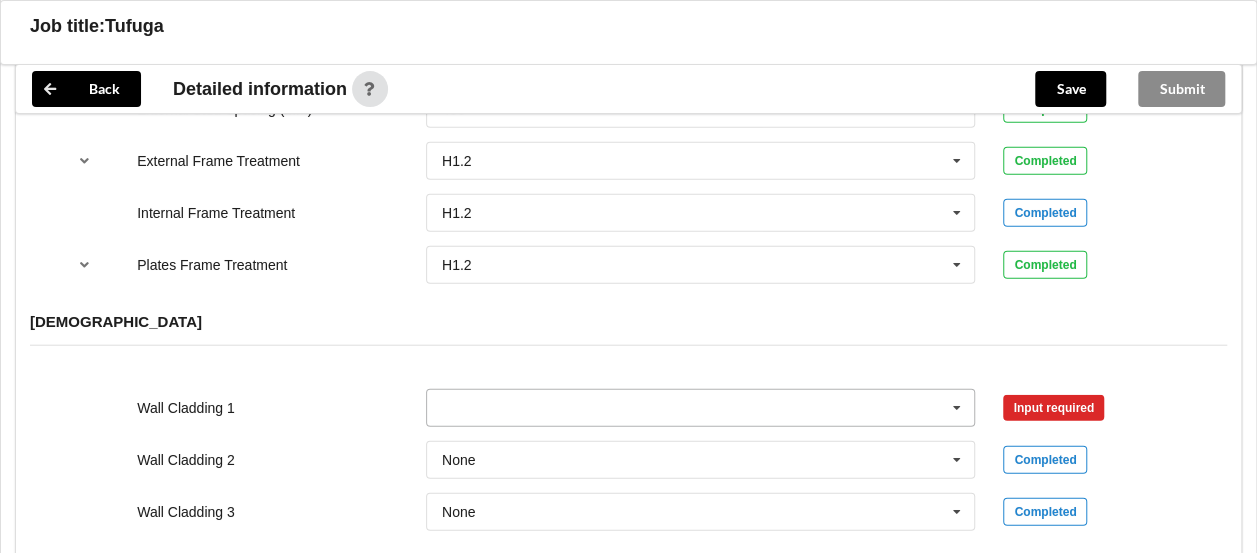 click at bounding box center [702, 408] 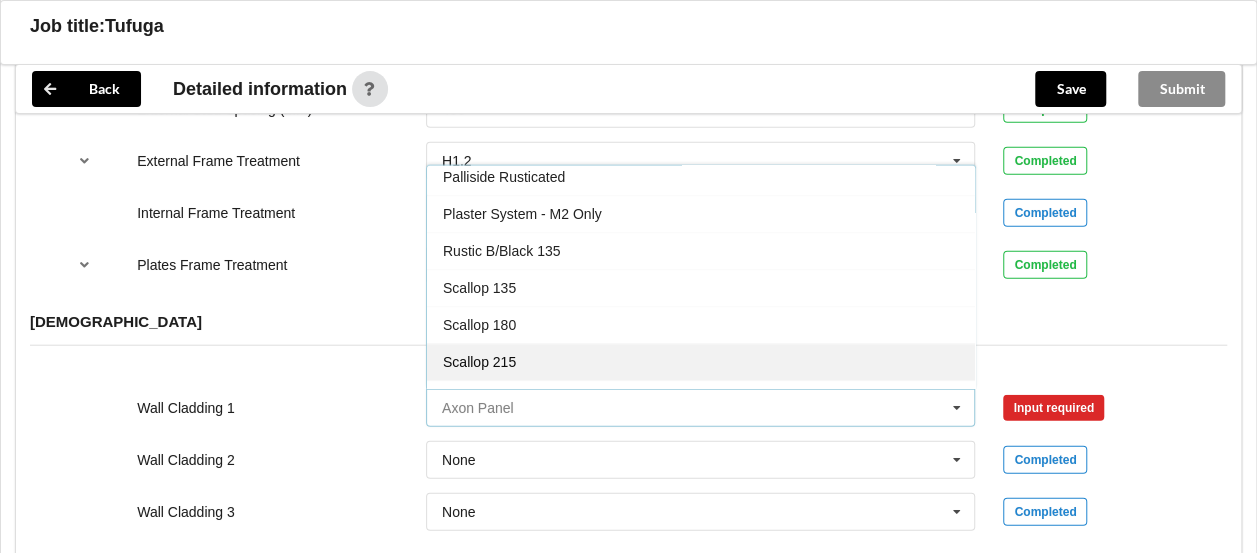 scroll, scrollTop: 1000, scrollLeft: 0, axis: vertical 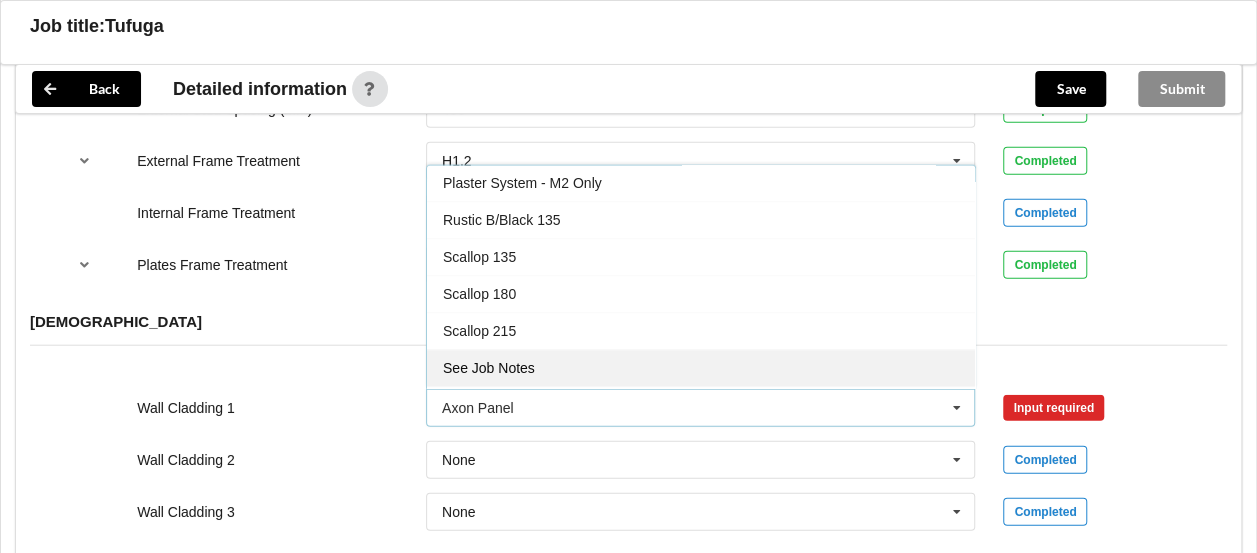 click on "See Job Notes" at bounding box center (701, 368) 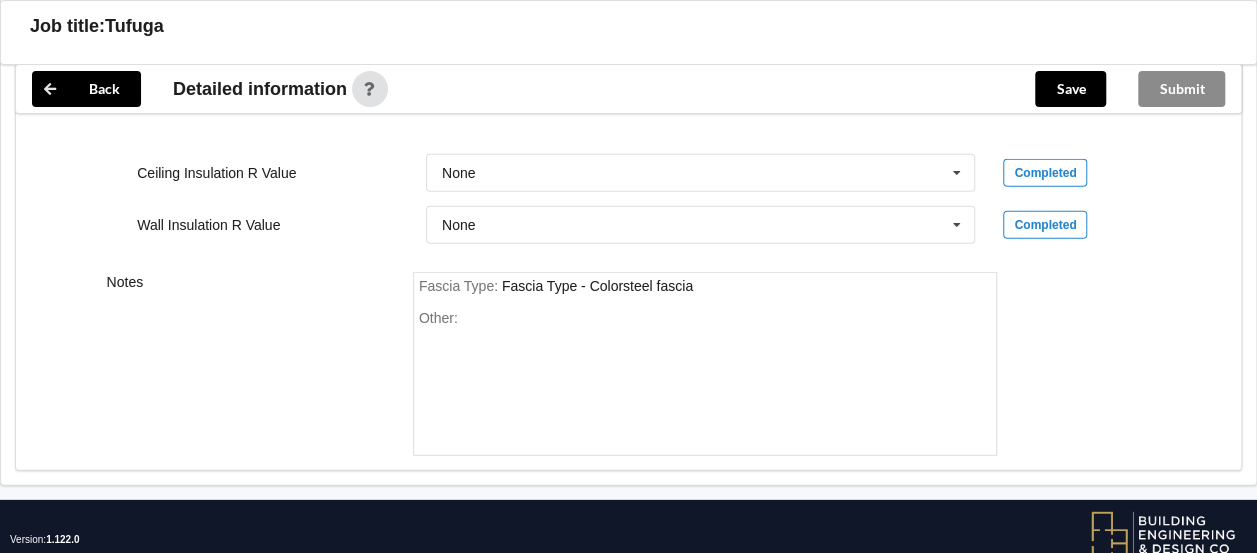 scroll, scrollTop: 2776, scrollLeft: 0, axis: vertical 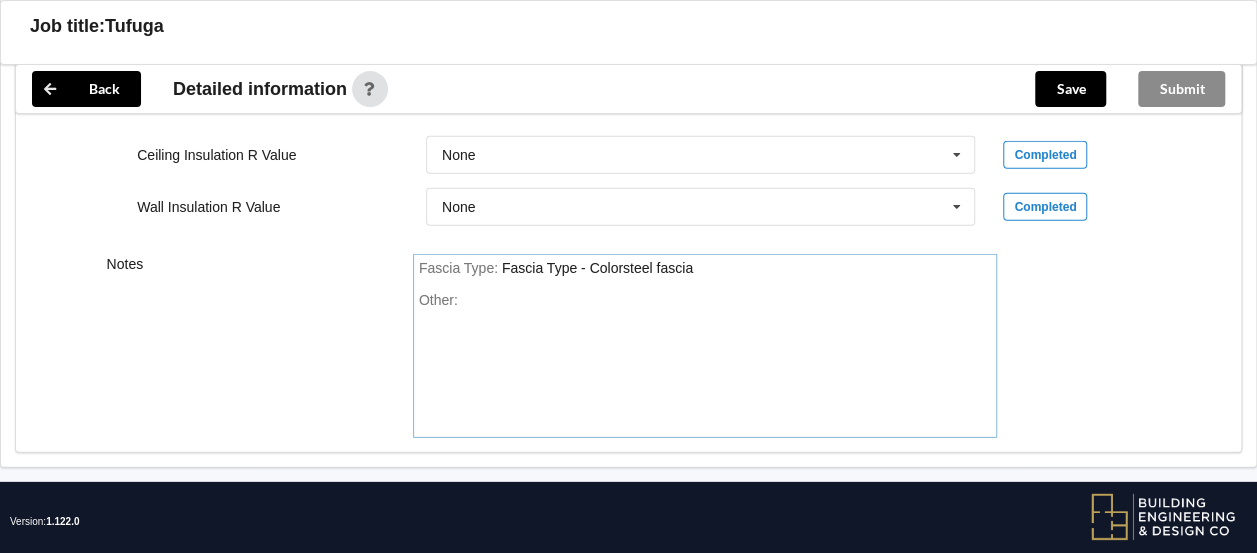 click on "Other:" at bounding box center [705, 362] 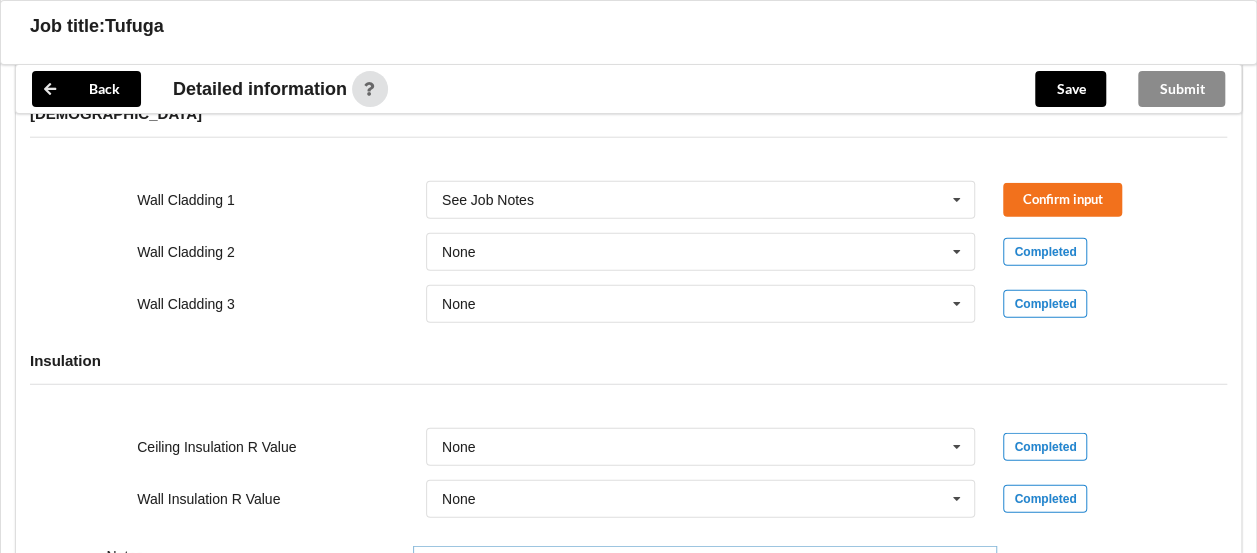 scroll, scrollTop: 2476, scrollLeft: 0, axis: vertical 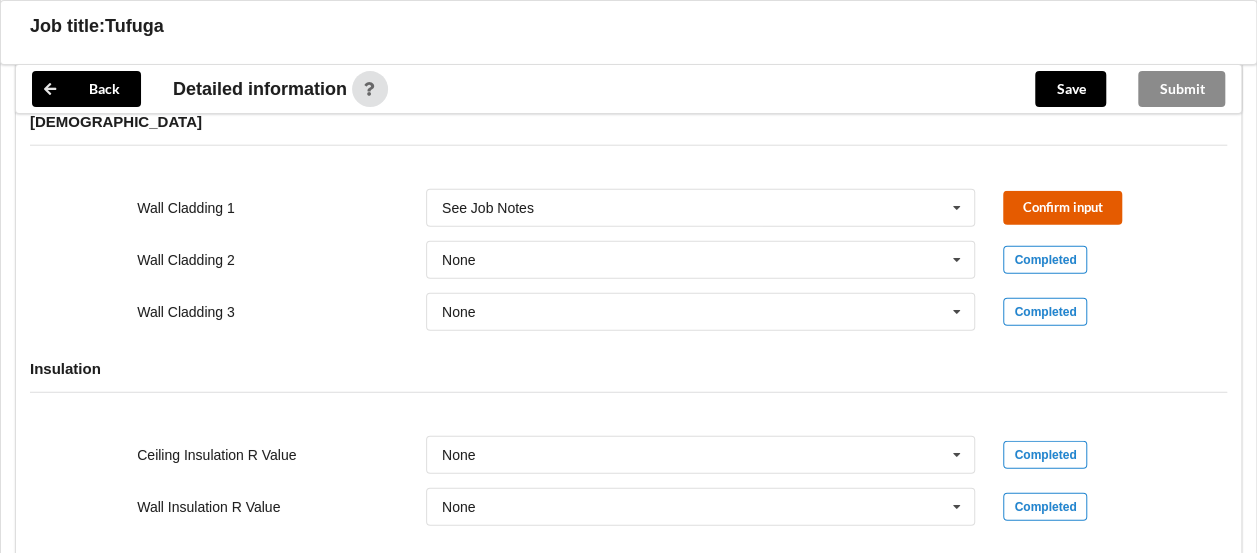 click on "Confirm input" at bounding box center (1062, 207) 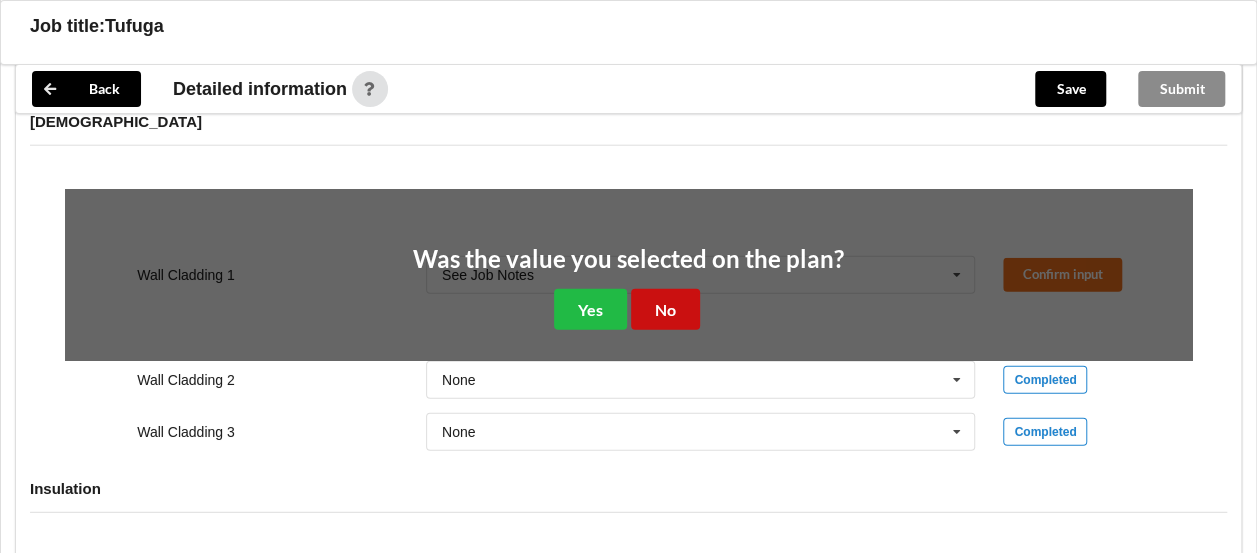 click on "No" at bounding box center (665, 309) 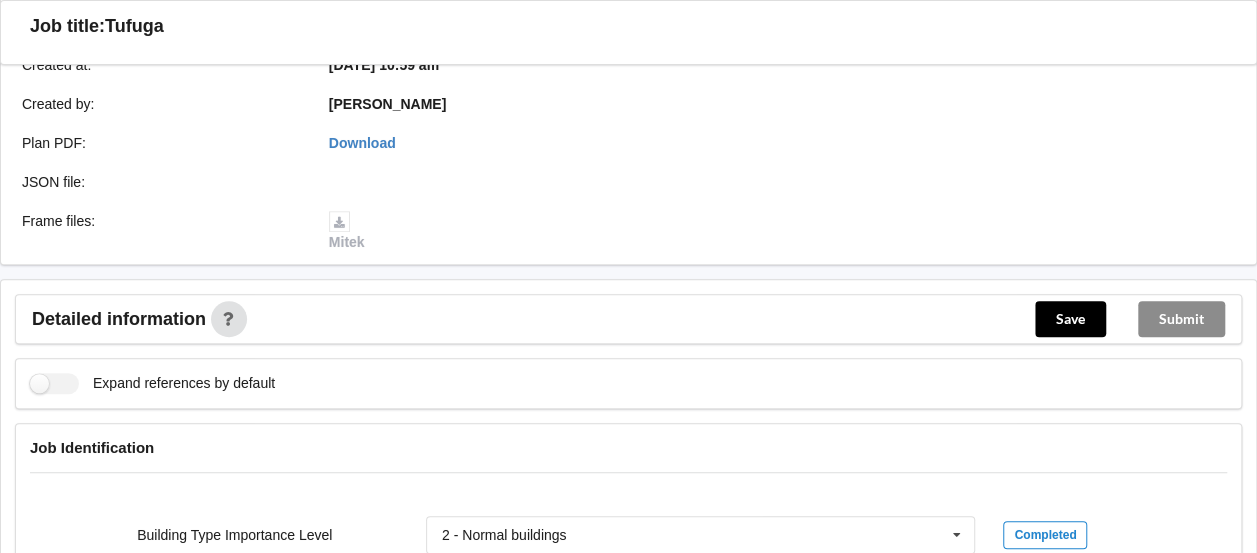 scroll, scrollTop: 676, scrollLeft: 0, axis: vertical 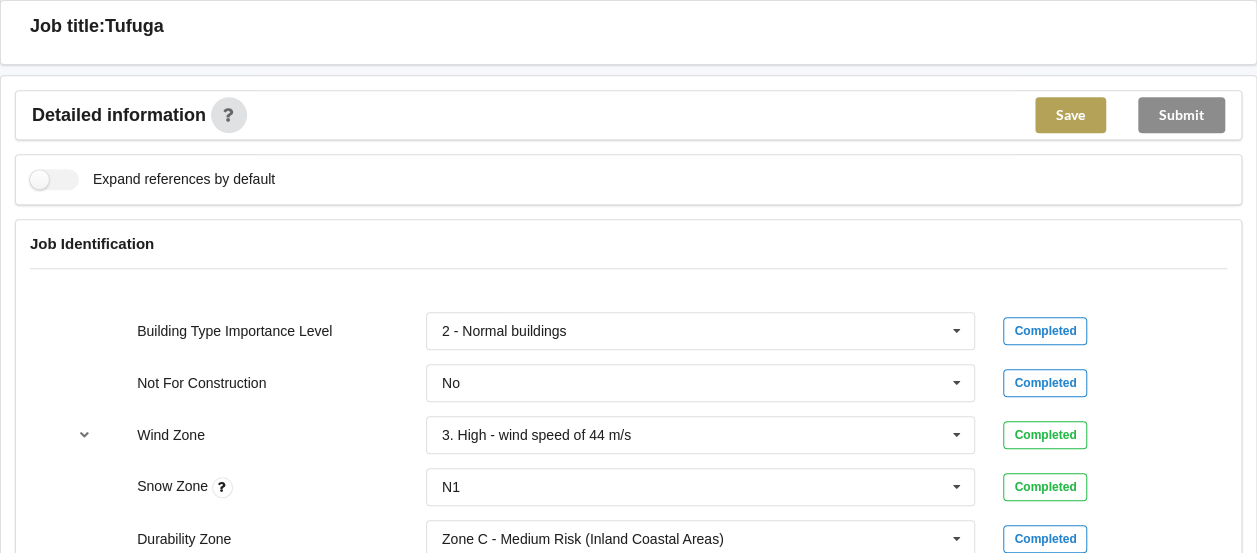 click on "Save" at bounding box center (1070, 115) 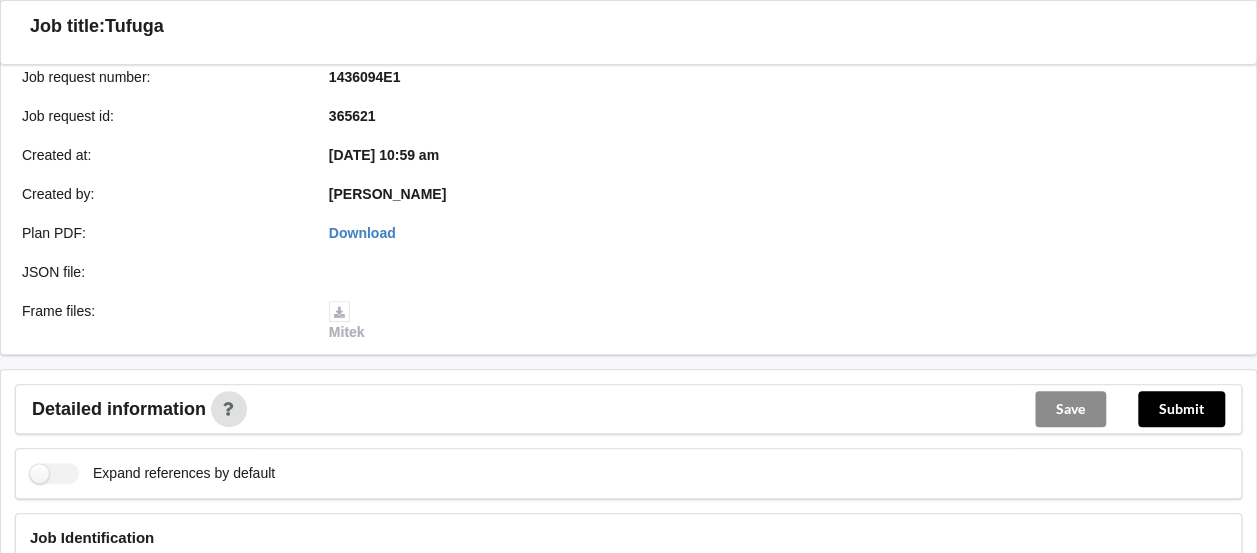 scroll, scrollTop: 276, scrollLeft: 0, axis: vertical 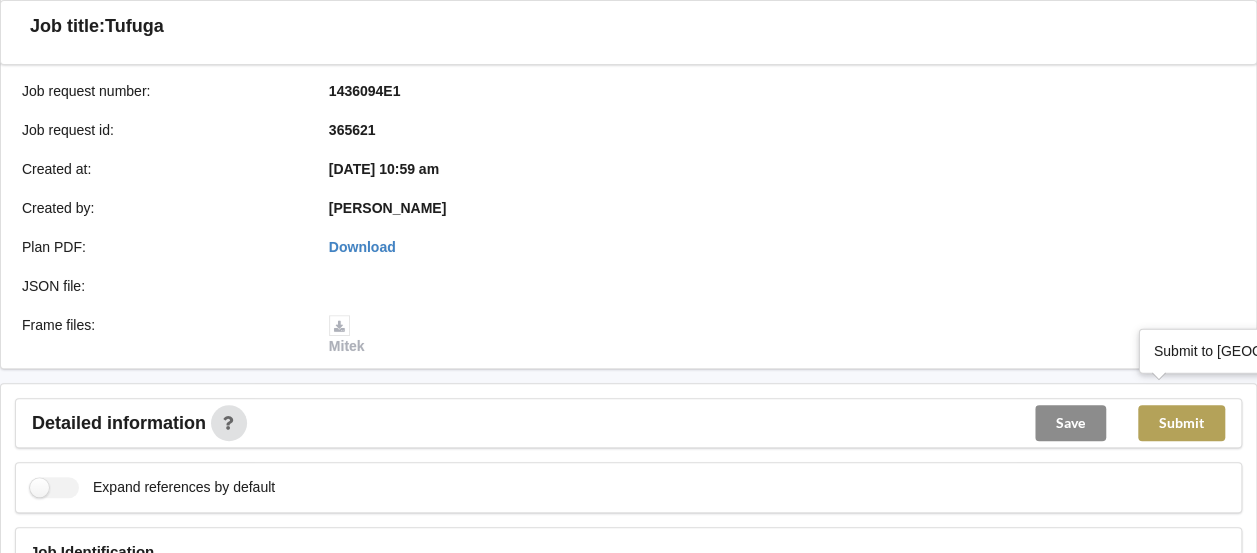click on "Submit" at bounding box center (1181, 423) 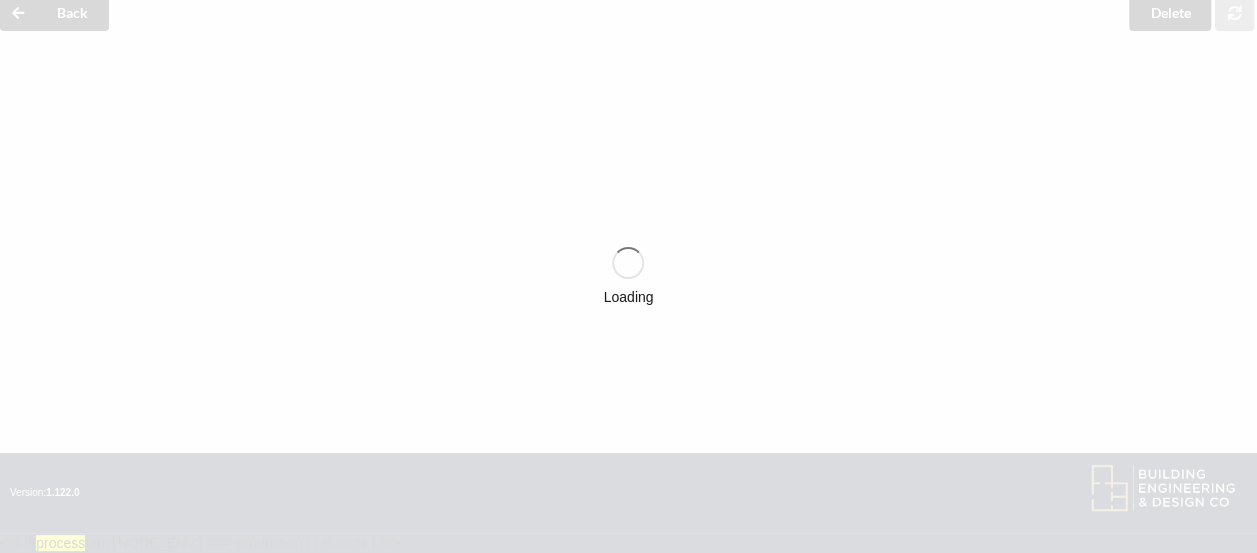 scroll, scrollTop: 276, scrollLeft: 0, axis: vertical 